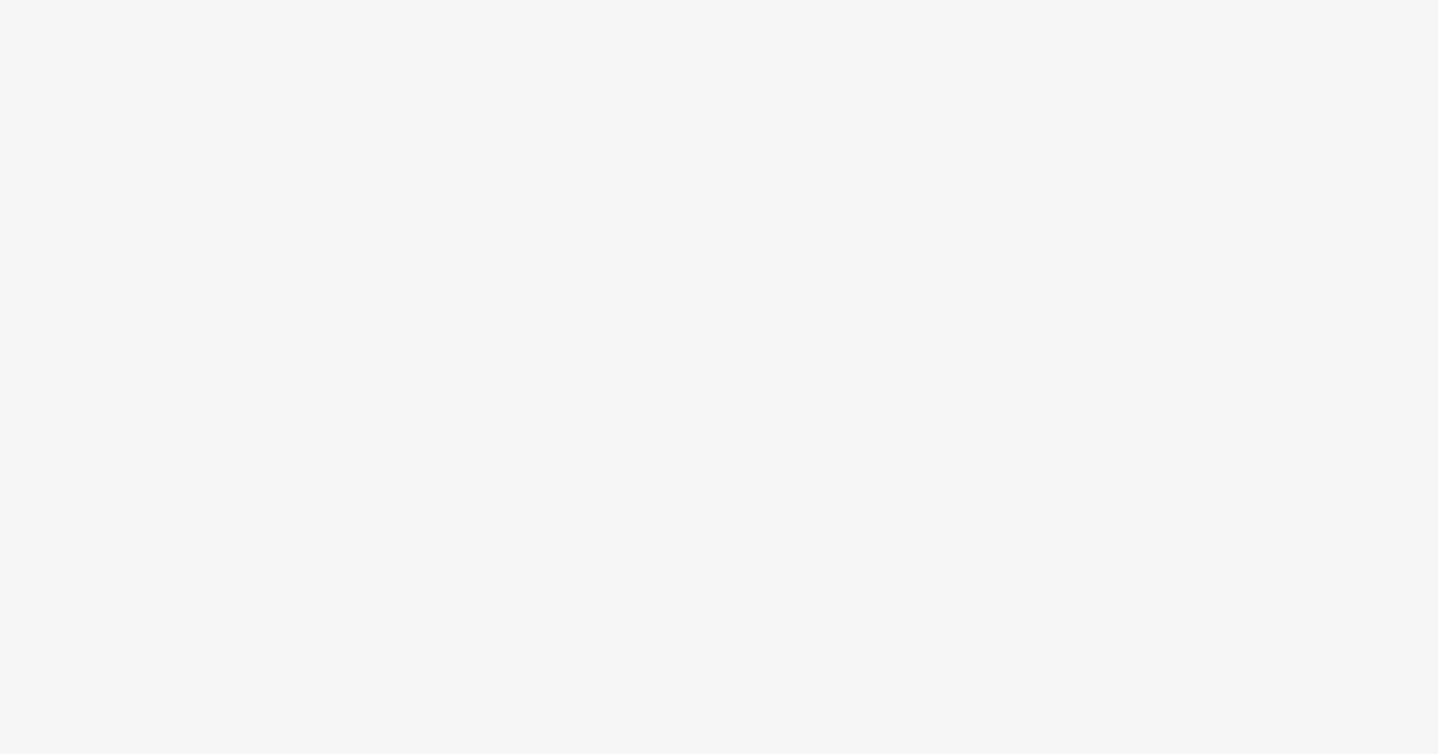 scroll, scrollTop: 0, scrollLeft: 0, axis: both 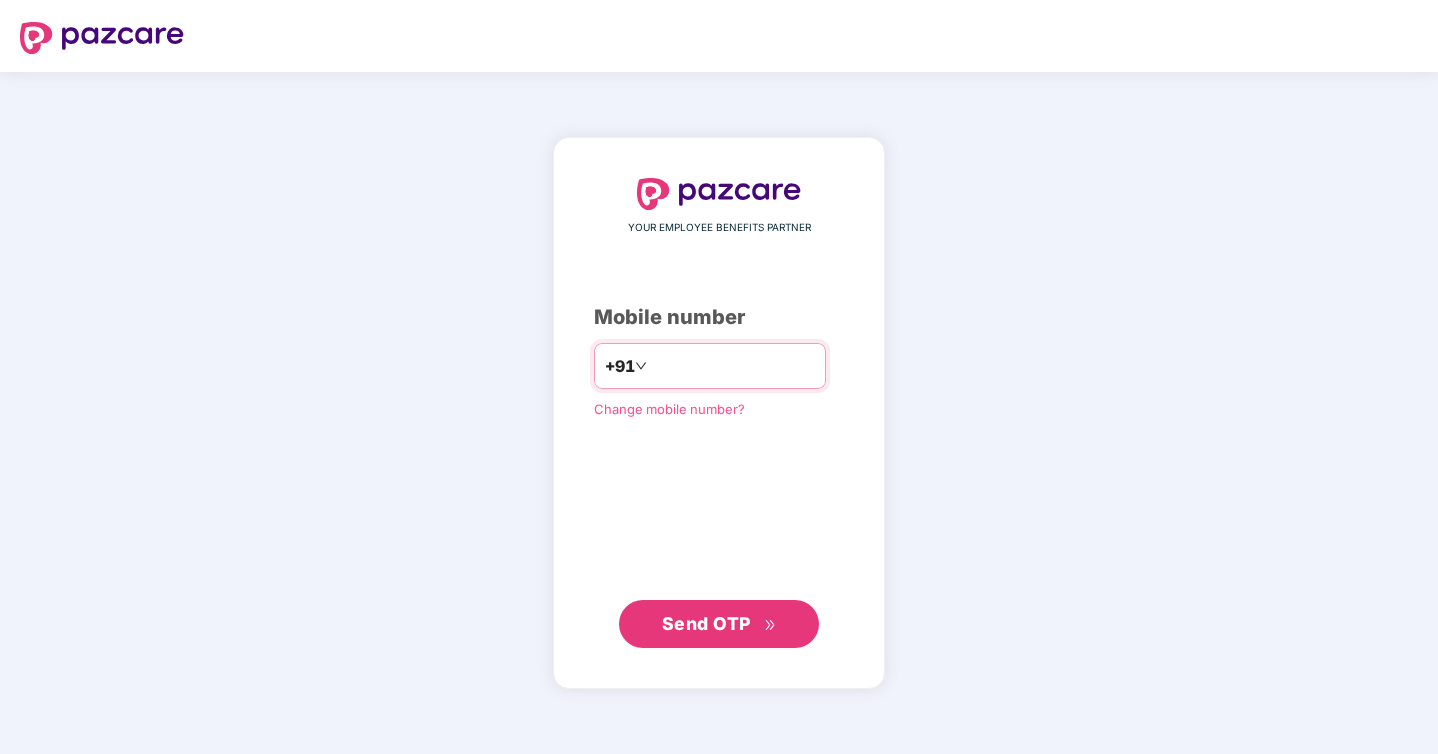 click at bounding box center [733, 366] 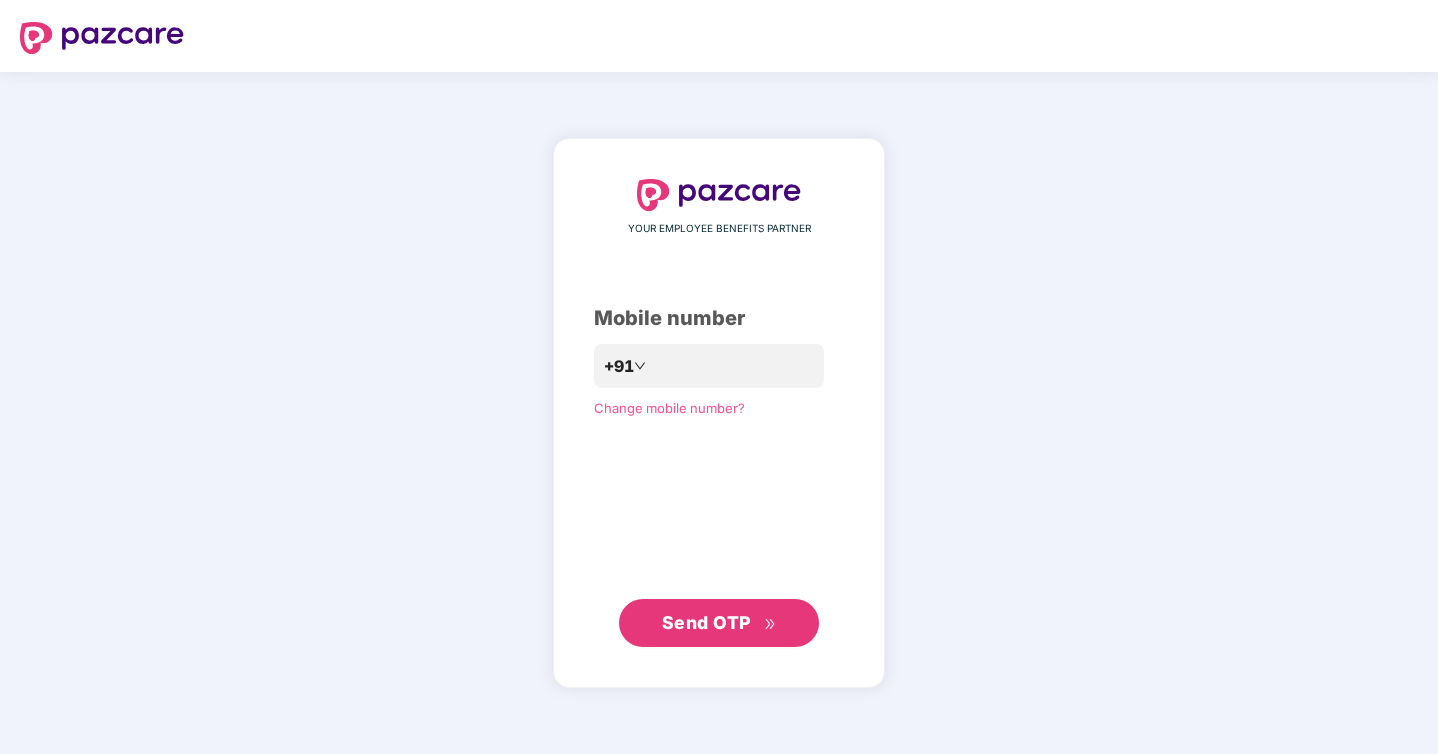 click on "Send OTP" at bounding box center (719, 623) 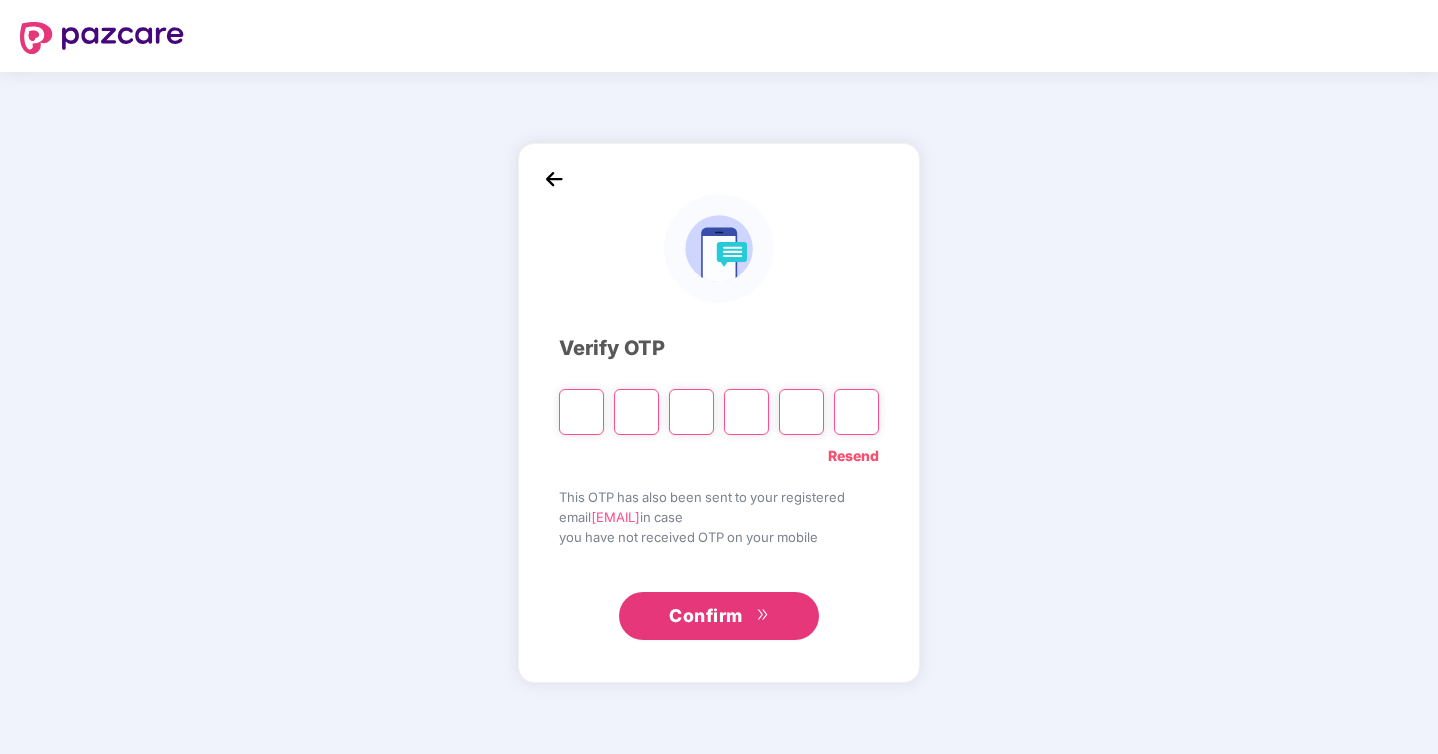type on "*" 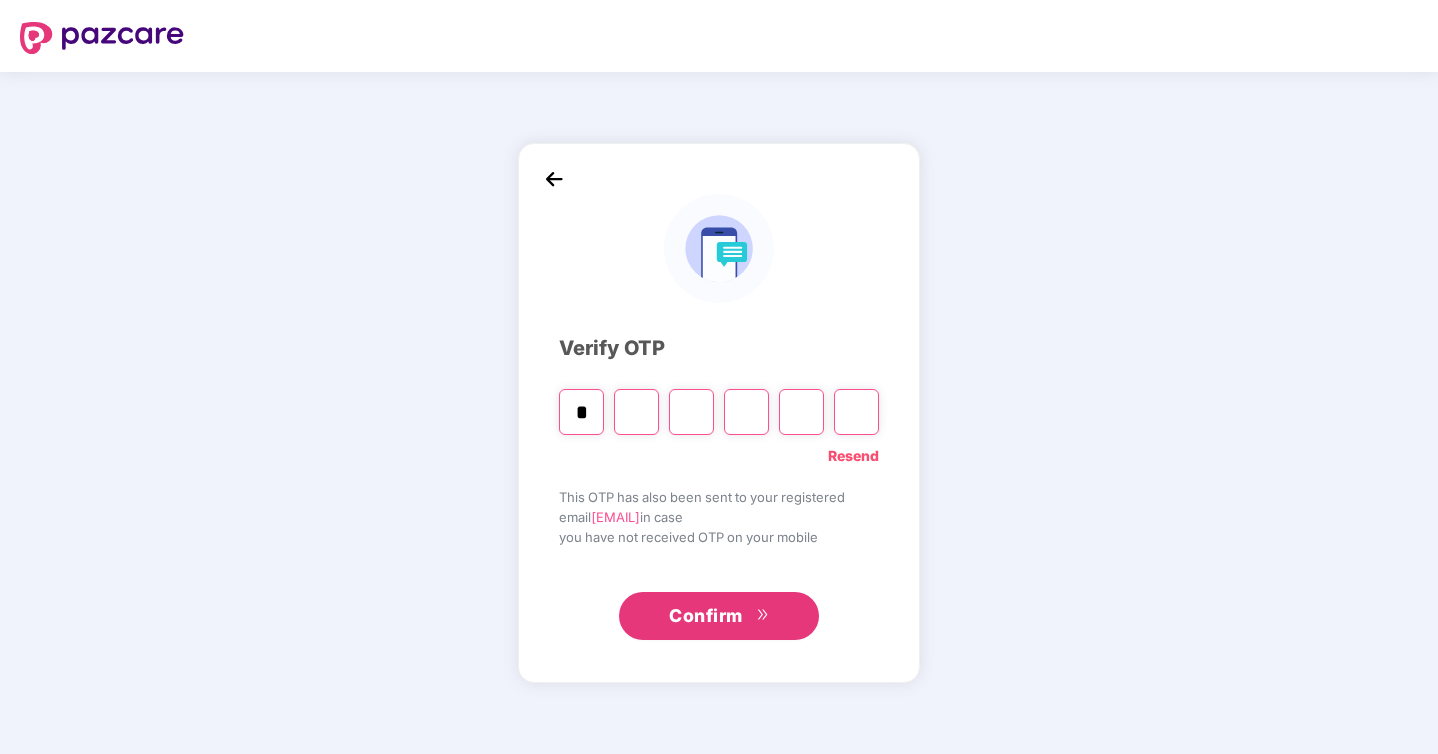 type on "*" 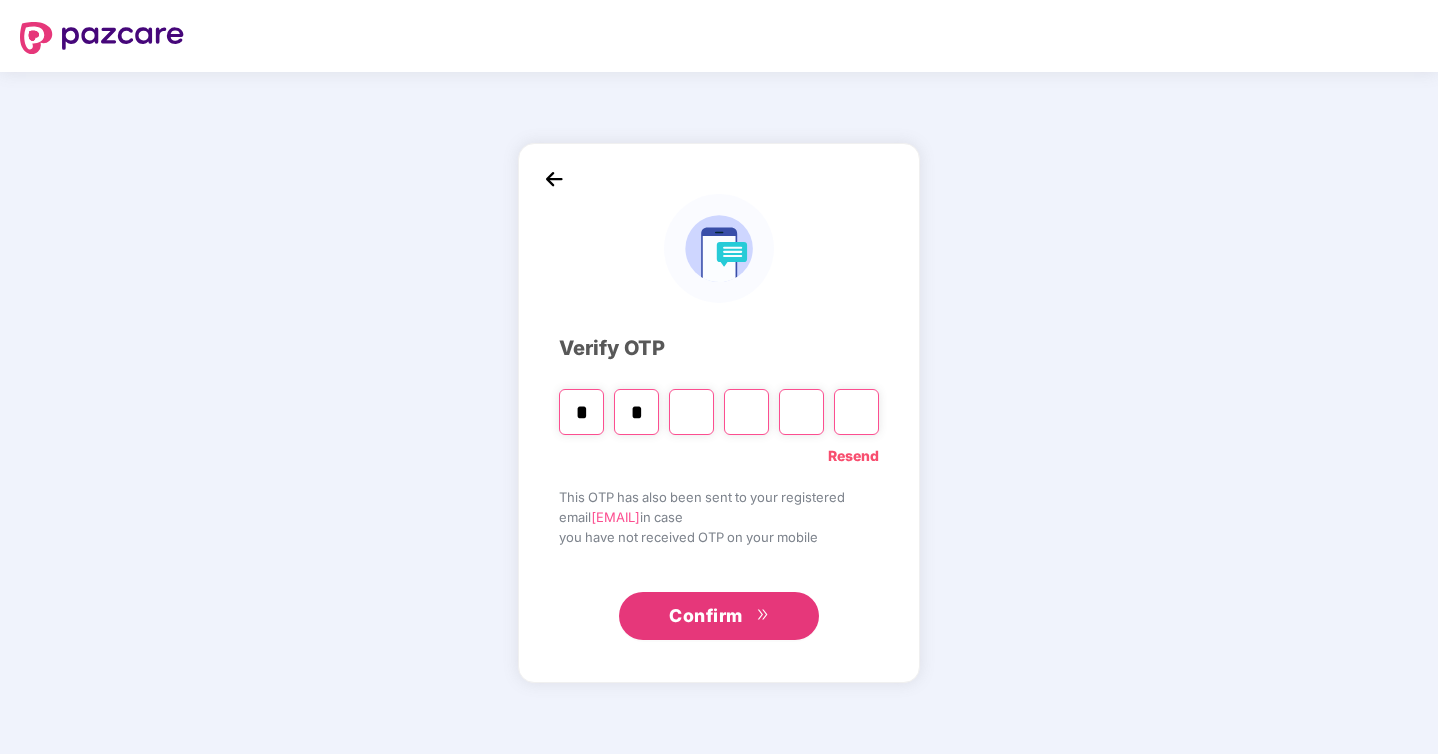 type on "*" 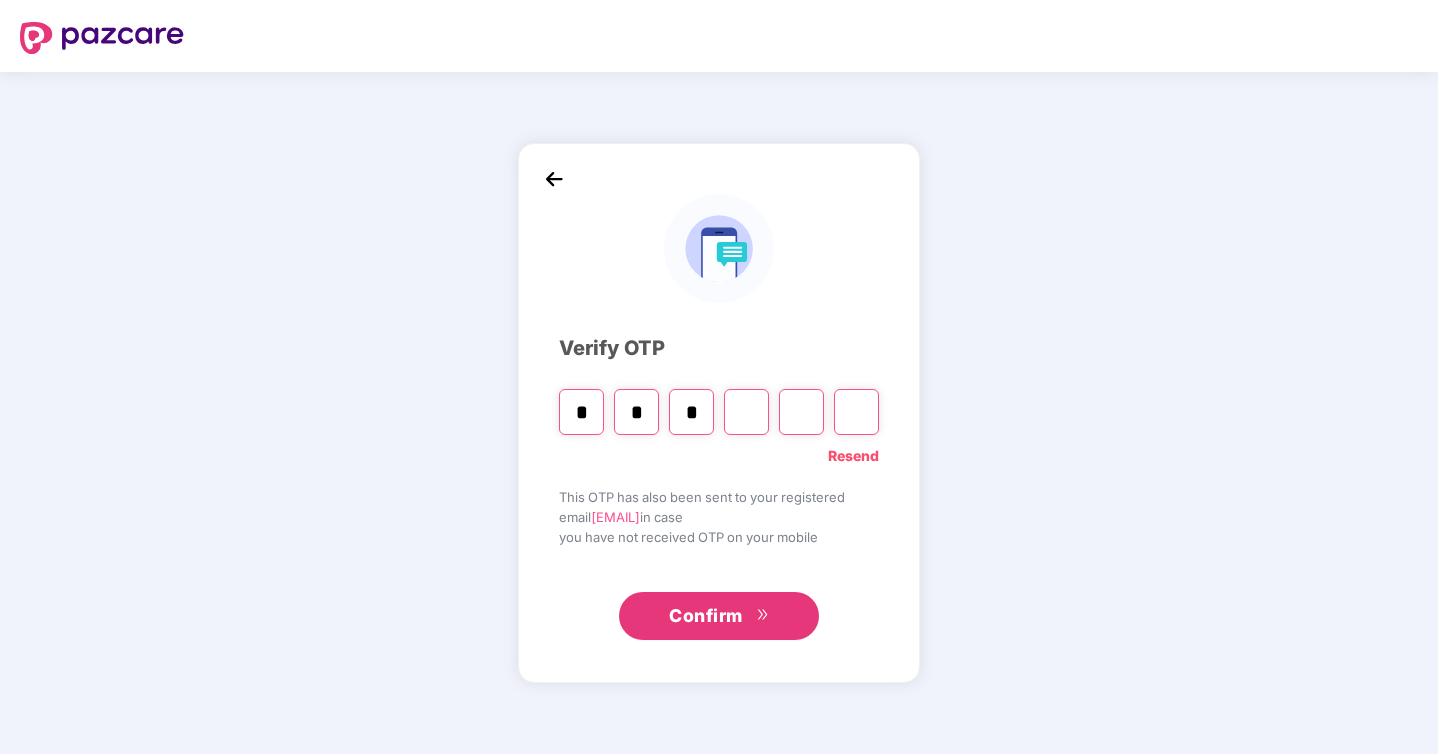 type on "*" 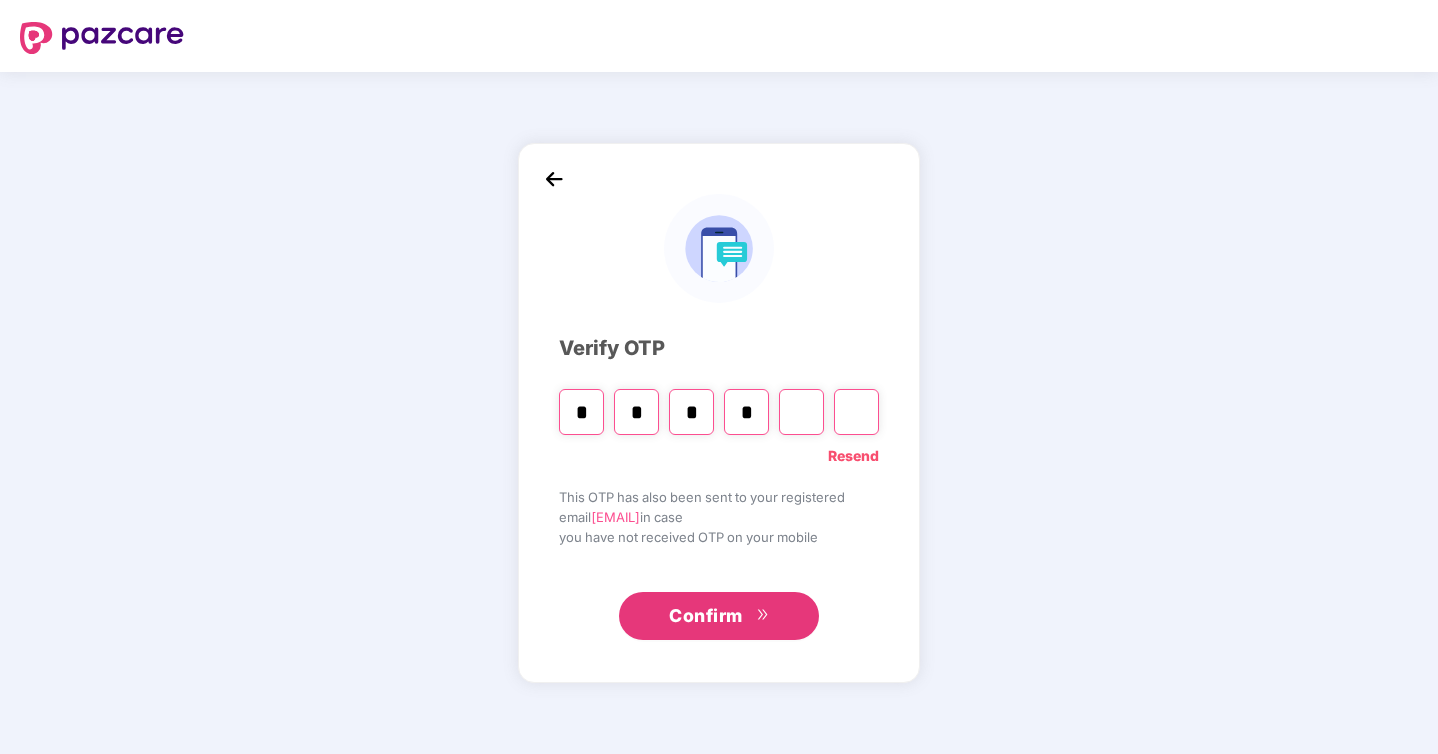 type on "*" 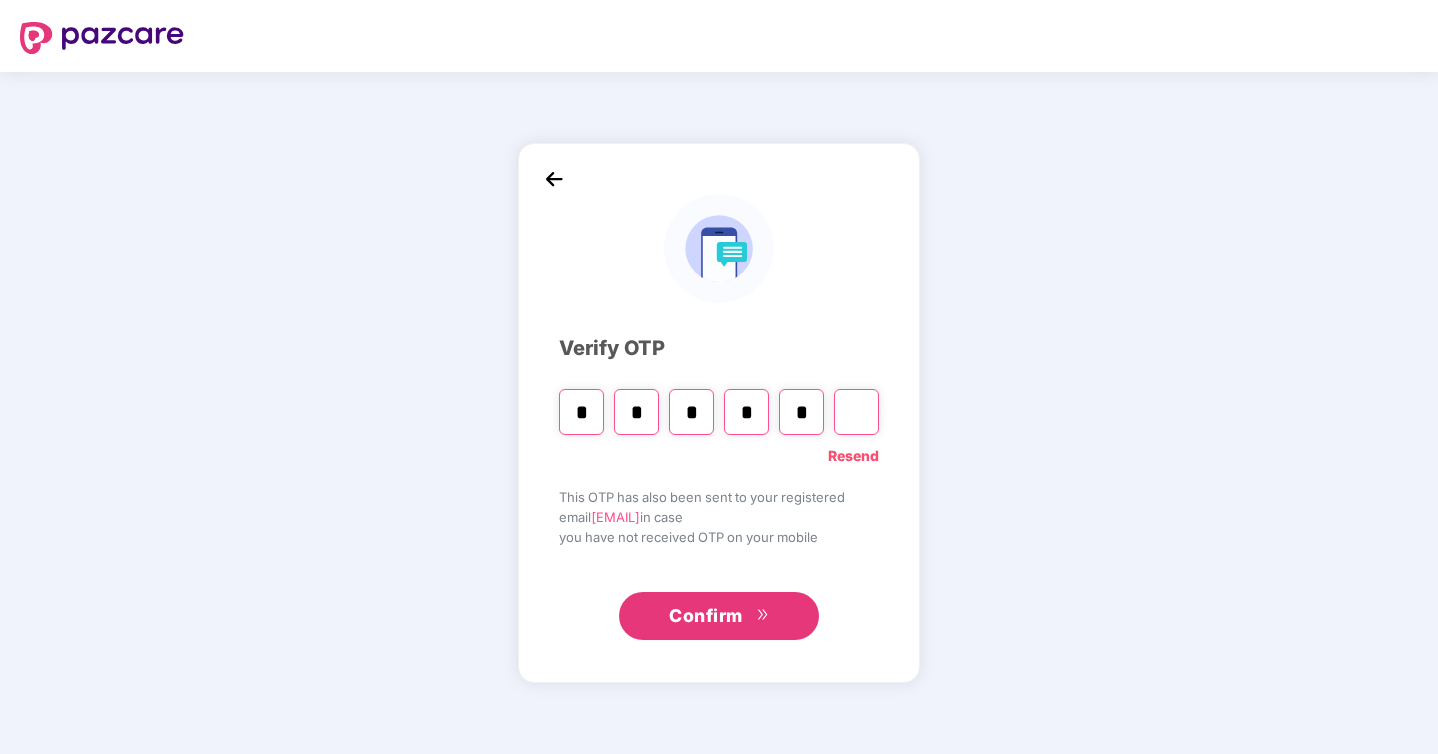 type on "*" 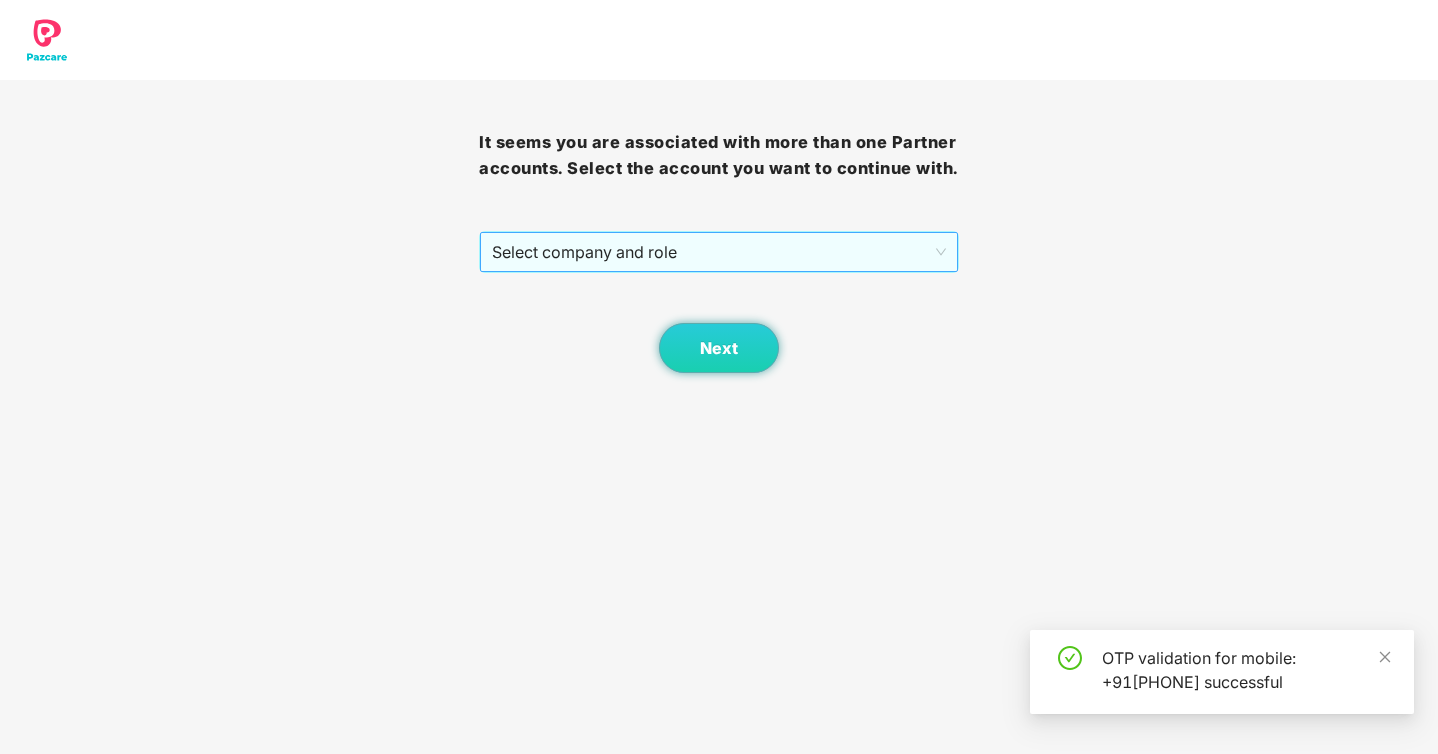 click on "Select company and role" at bounding box center (718, 252) 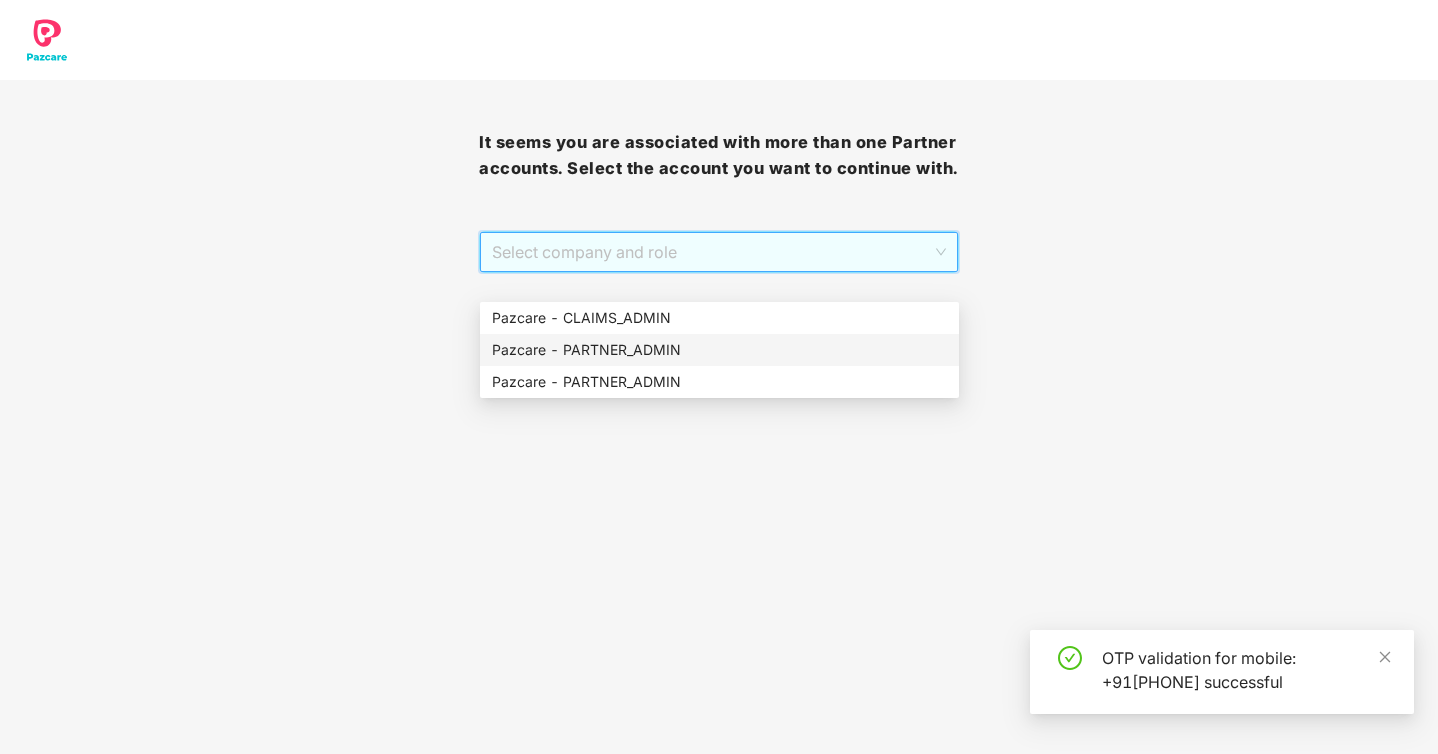 click on "Pazcare - PARTNER_ADMIN" at bounding box center (719, 350) 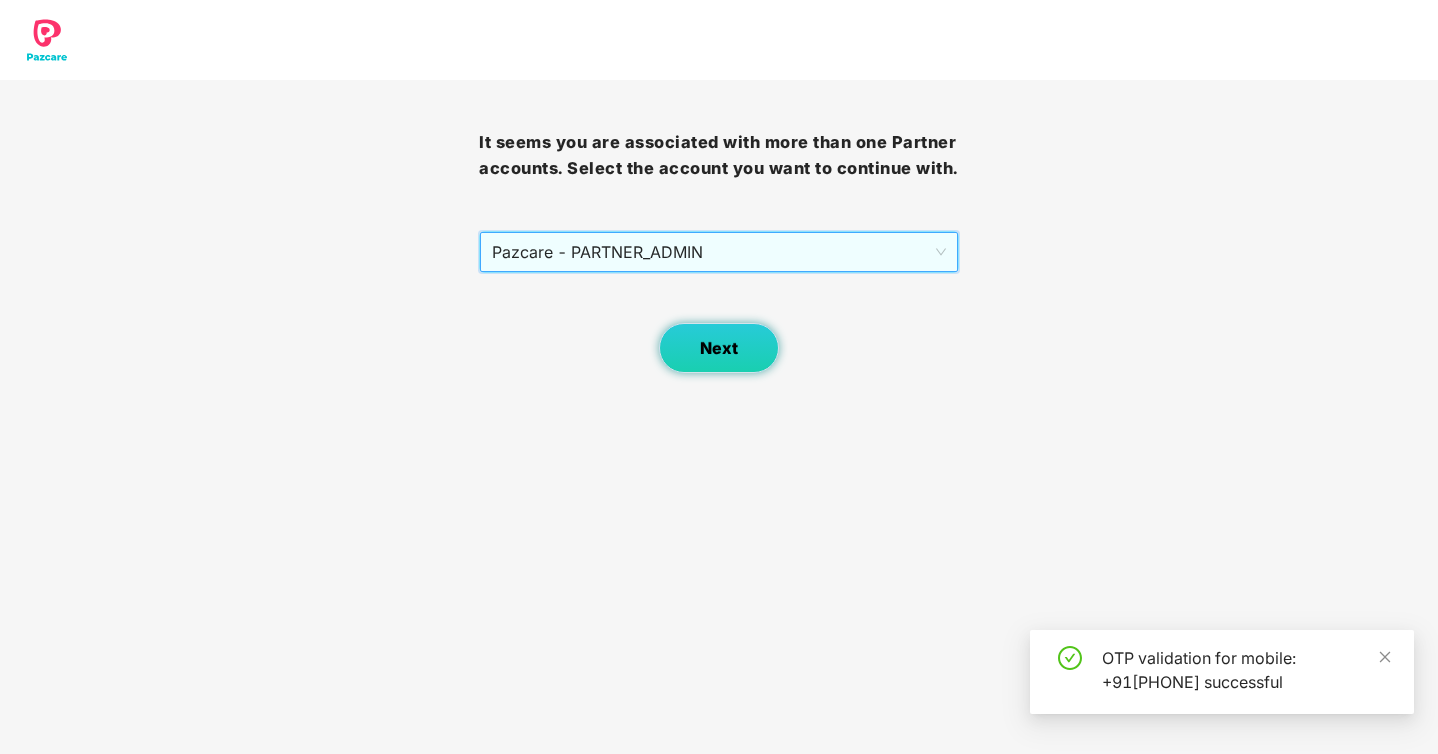 click on "Next" at bounding box center [719, 348] 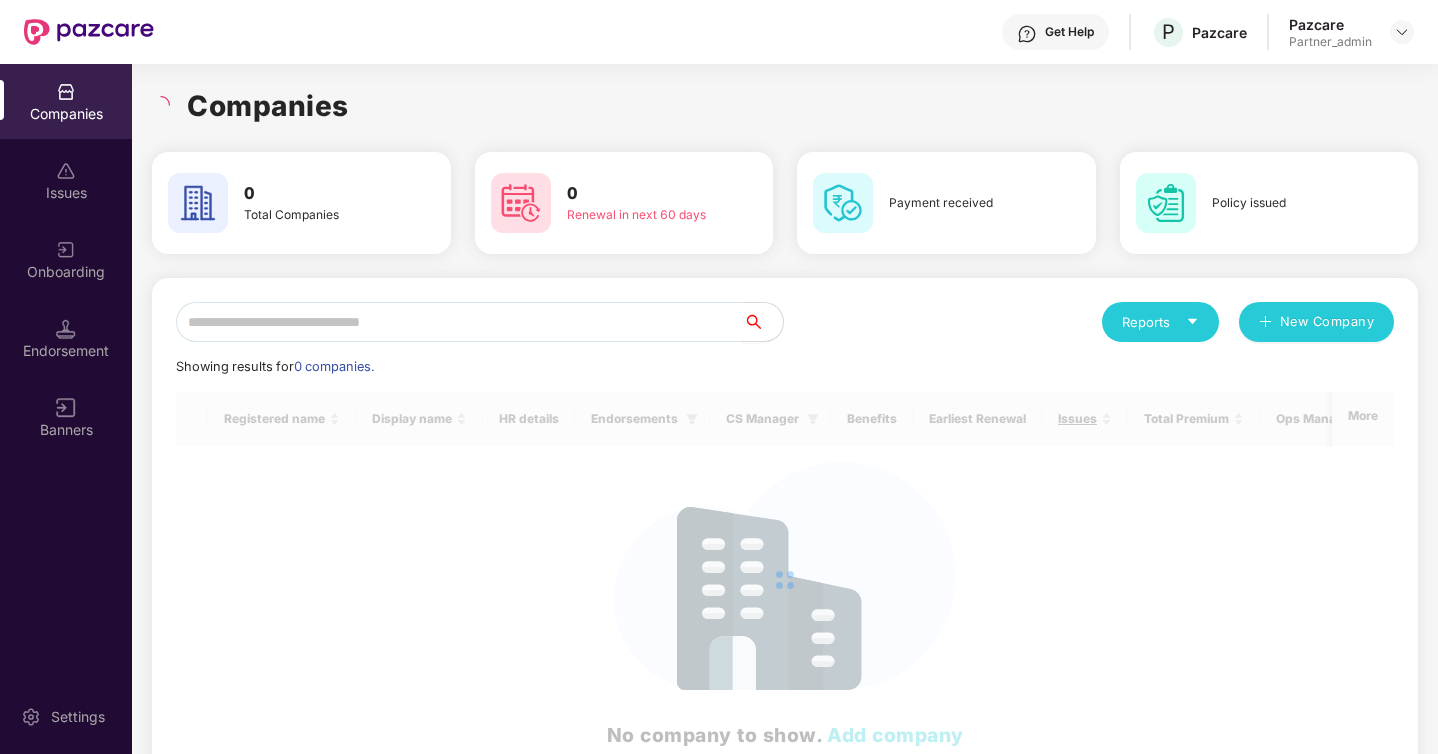 click at bounding box center [459, 322] 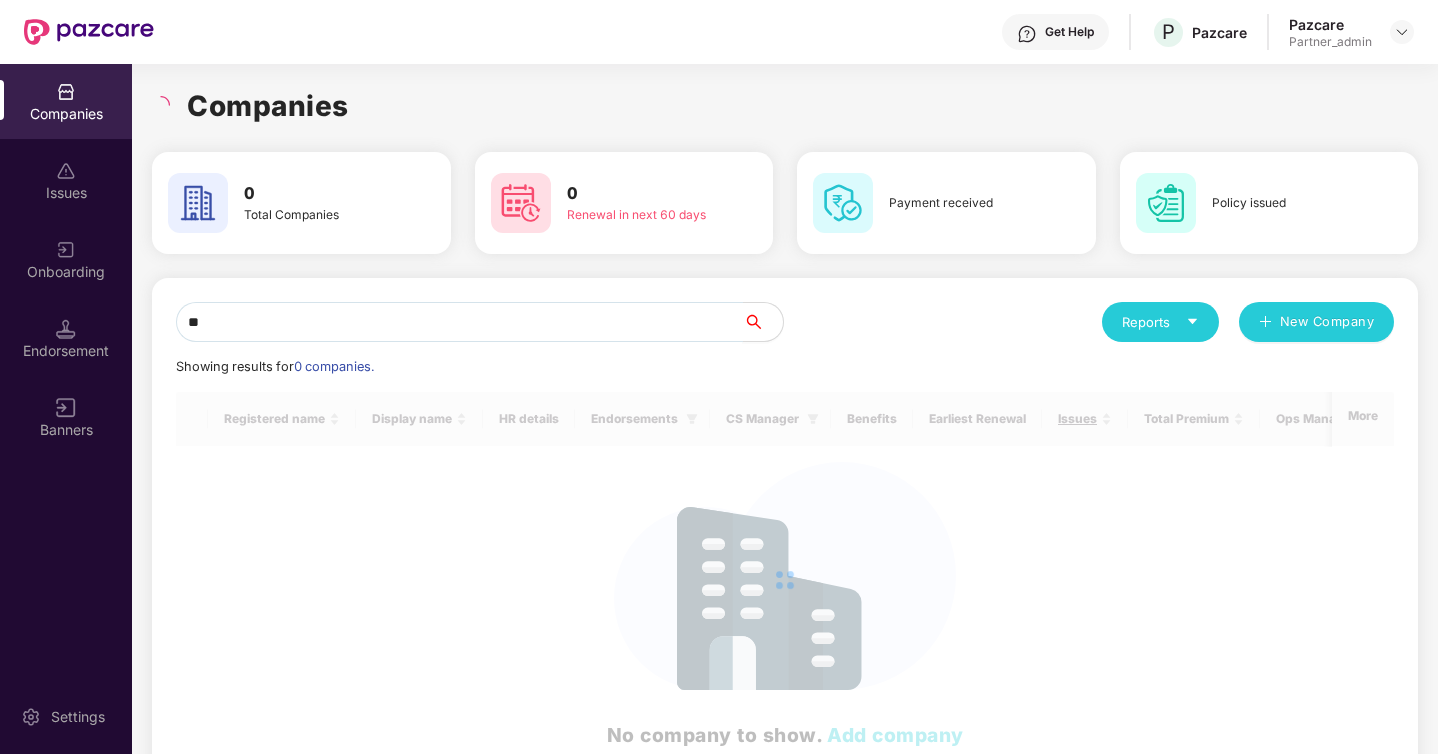 type on "*" 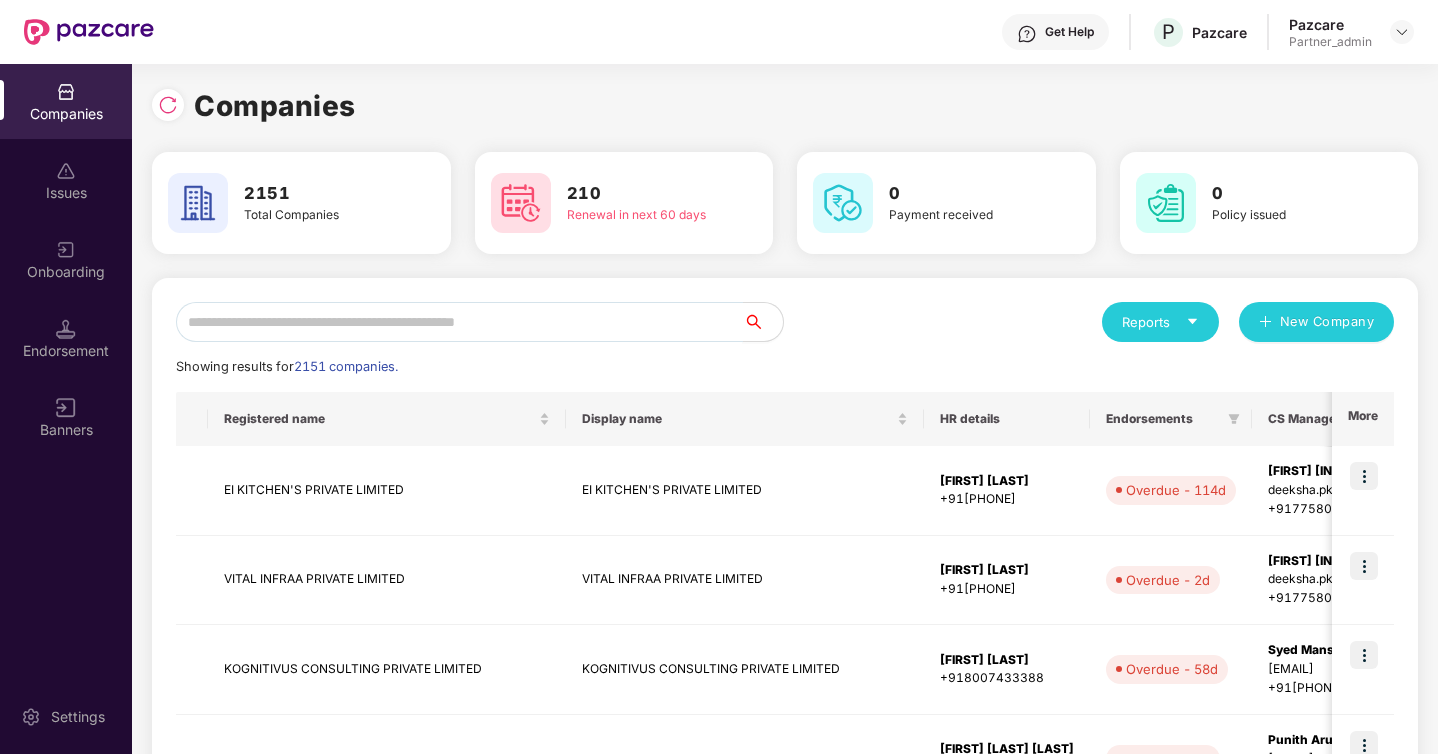 click at bounding box center [459, 322] 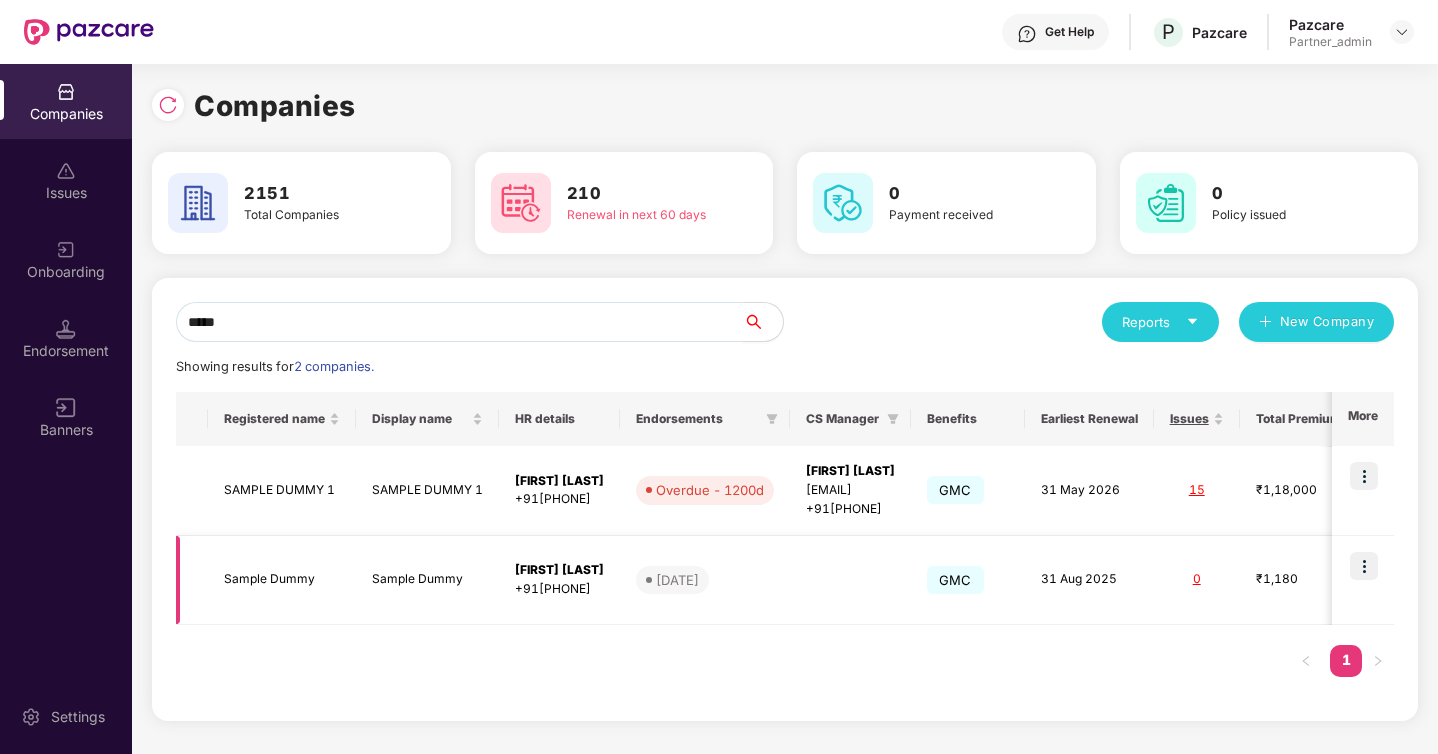 type on "*****" 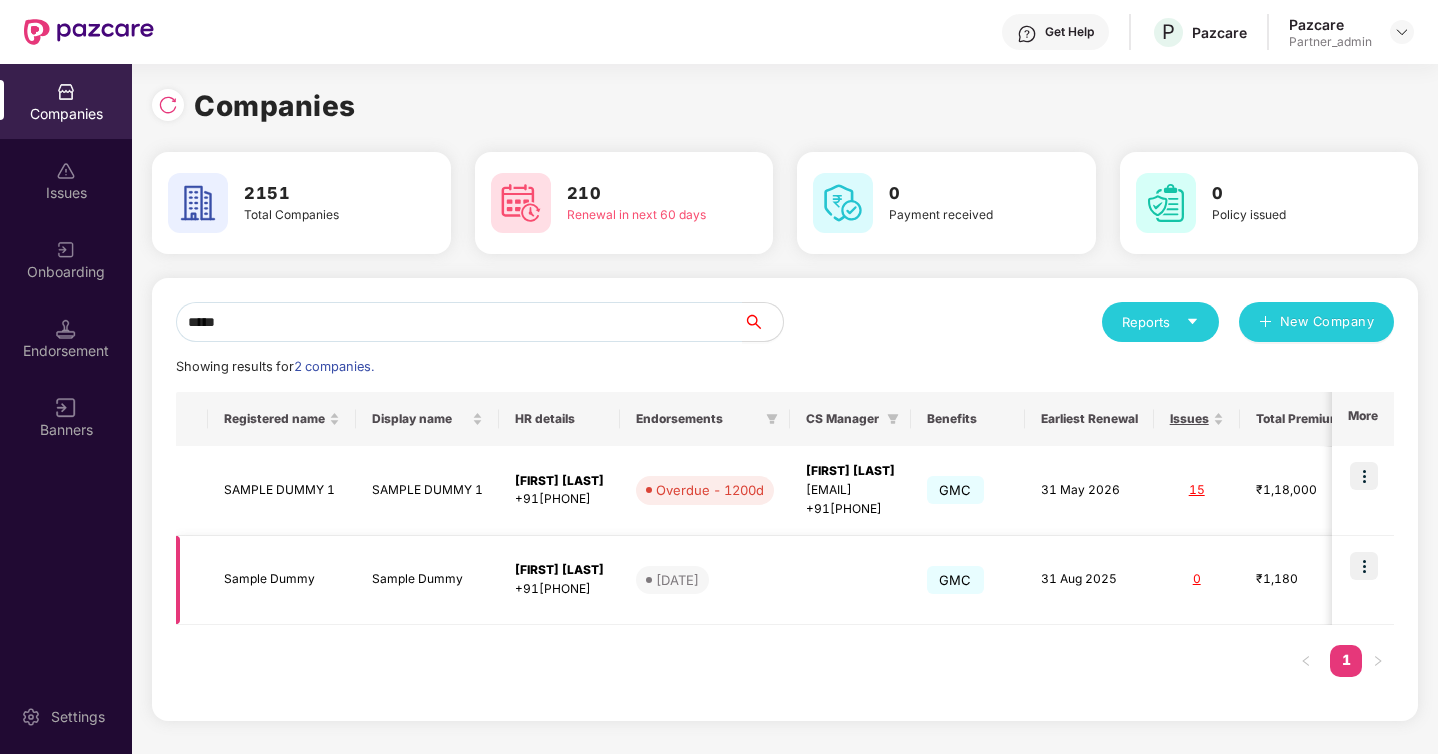 click at bounding box center (1364, 566) 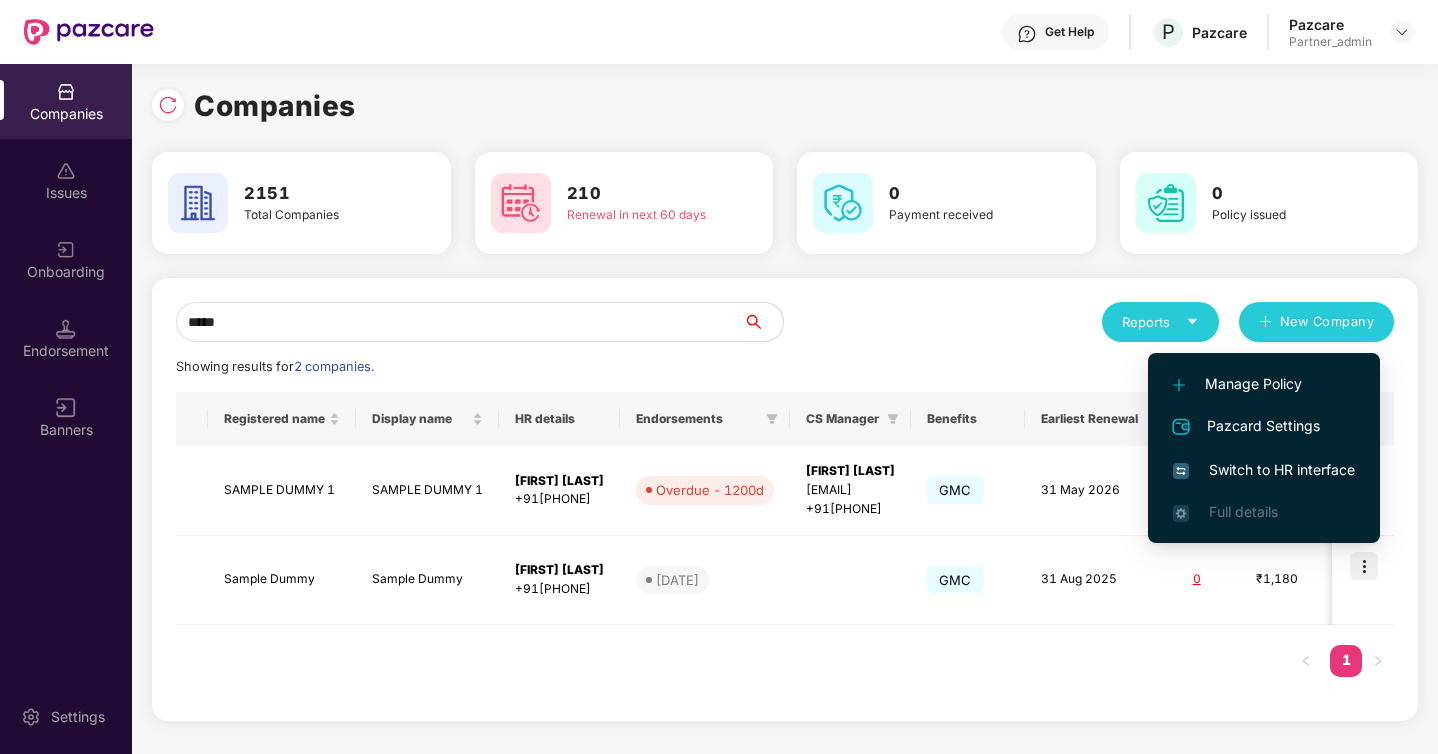 click on "Registered name Display name HR details Endorsements CS Manager Benefits Earliest Renewal Issues Total Premium Ops Manager More                         SAMPLE DUMMY 1 SAMPLE DUMMY 1 [FIRST] [LAST]  +[PHONE] Overdue - 1200d [FIRST] [LAST] [EMAIL] +[PHONE] GMC [DATE] 15 ₹1,18,000 [FIRST] [LAST] [EMAIL] +[PHONE] Sample Dummy Sample Dummy [FIRST] [LAST] +[PHONE] [DATE]   GMC [DATE] 0 ₹1,180 [FIRST] [LAST] [EMAIL] +[PHONE] 1" at bounding box center [785, 544] 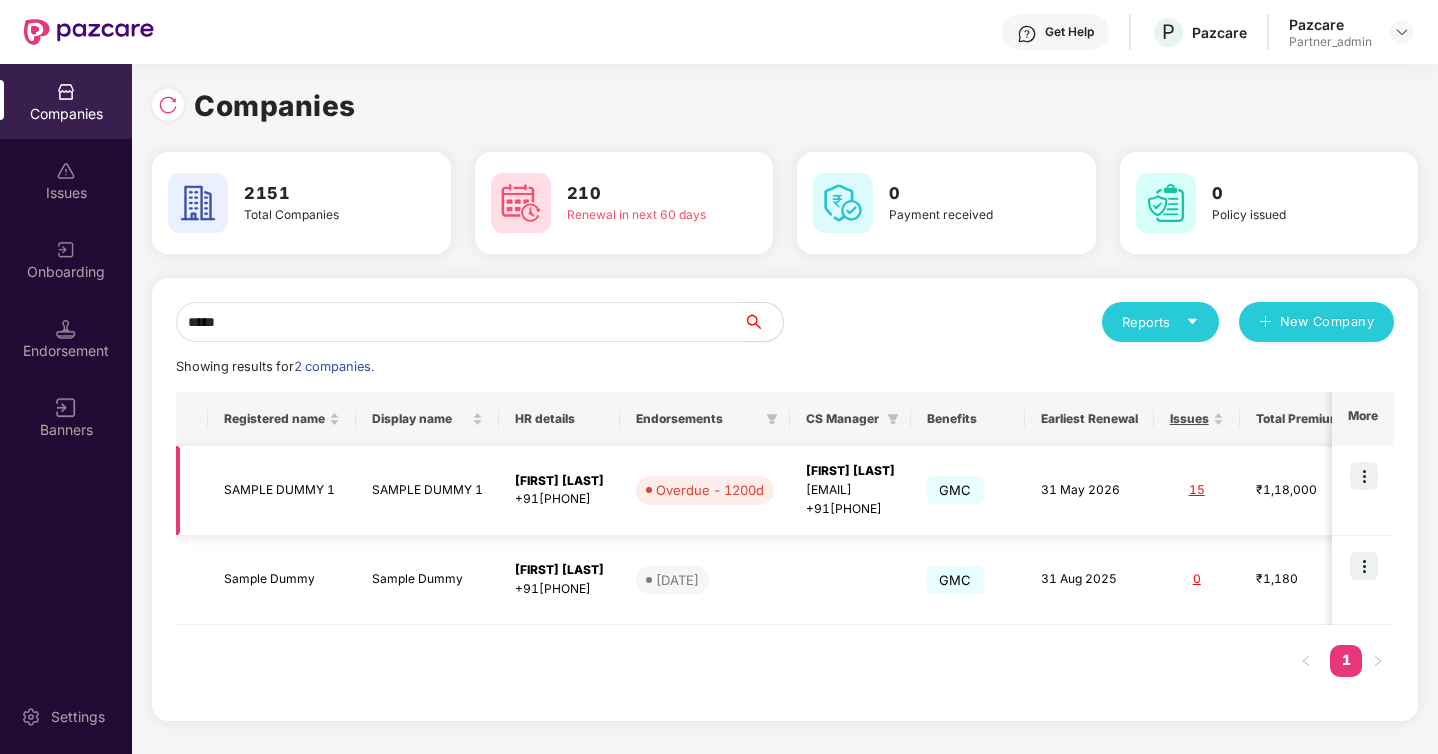 click at bounding box center [1364, 476] 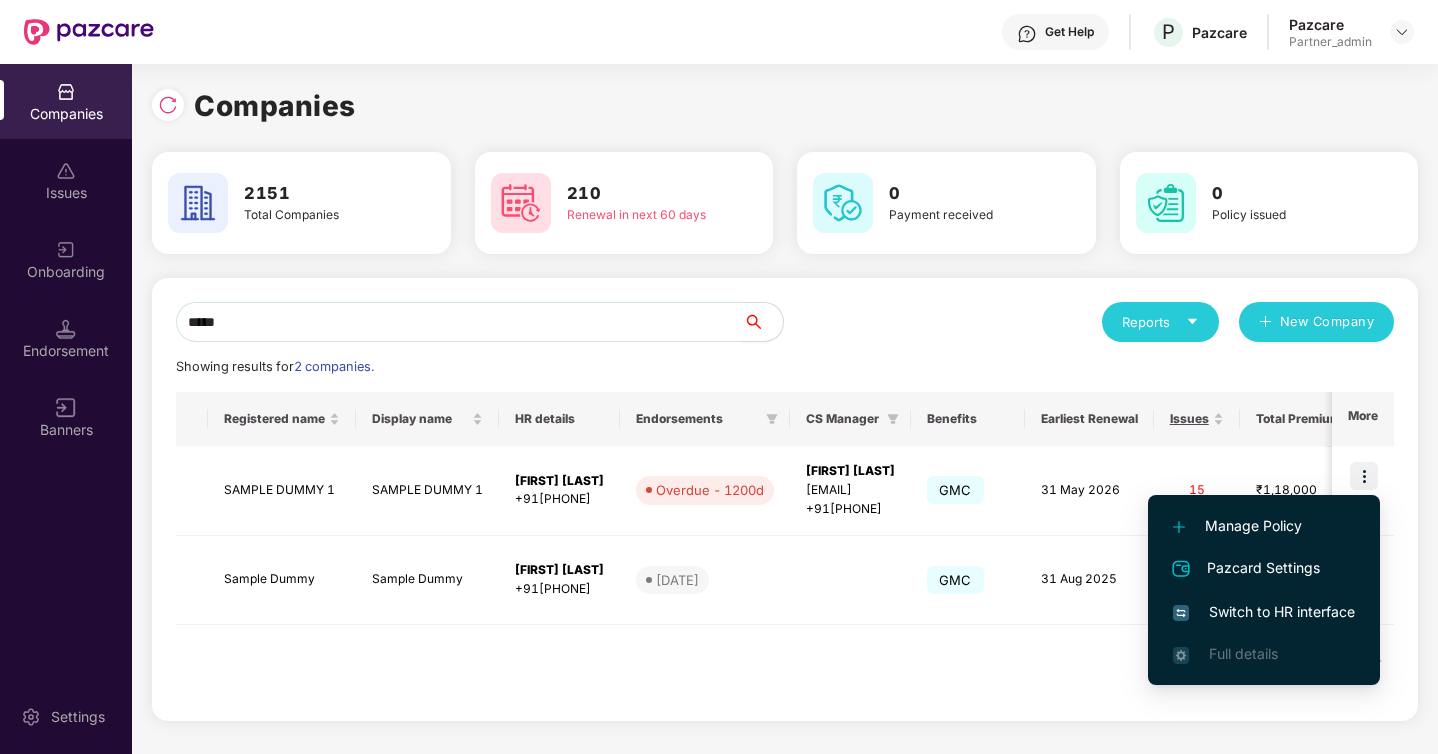 click on "Switch to HR interface" at bounding box center [1264, 612] 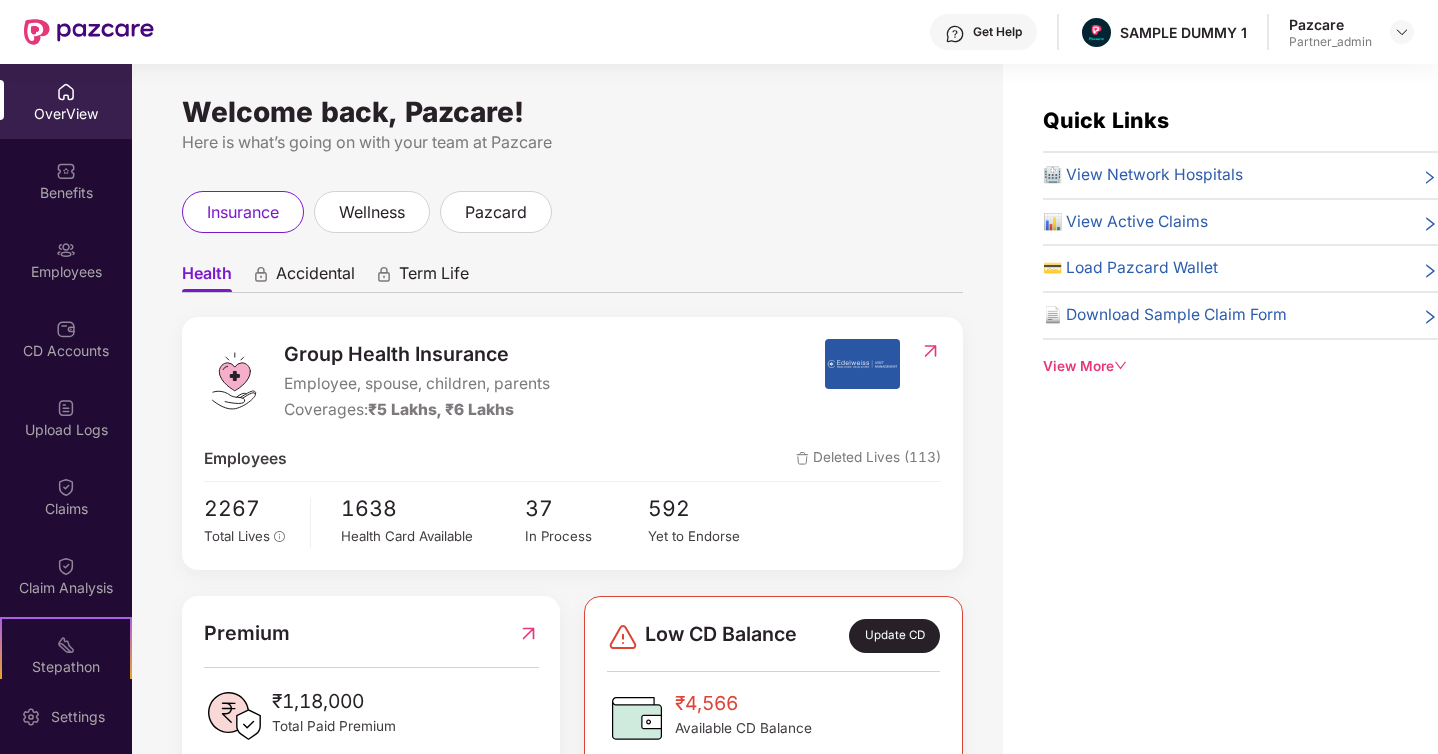 click on "Claim Analysis" at bounding box center (66, 588) 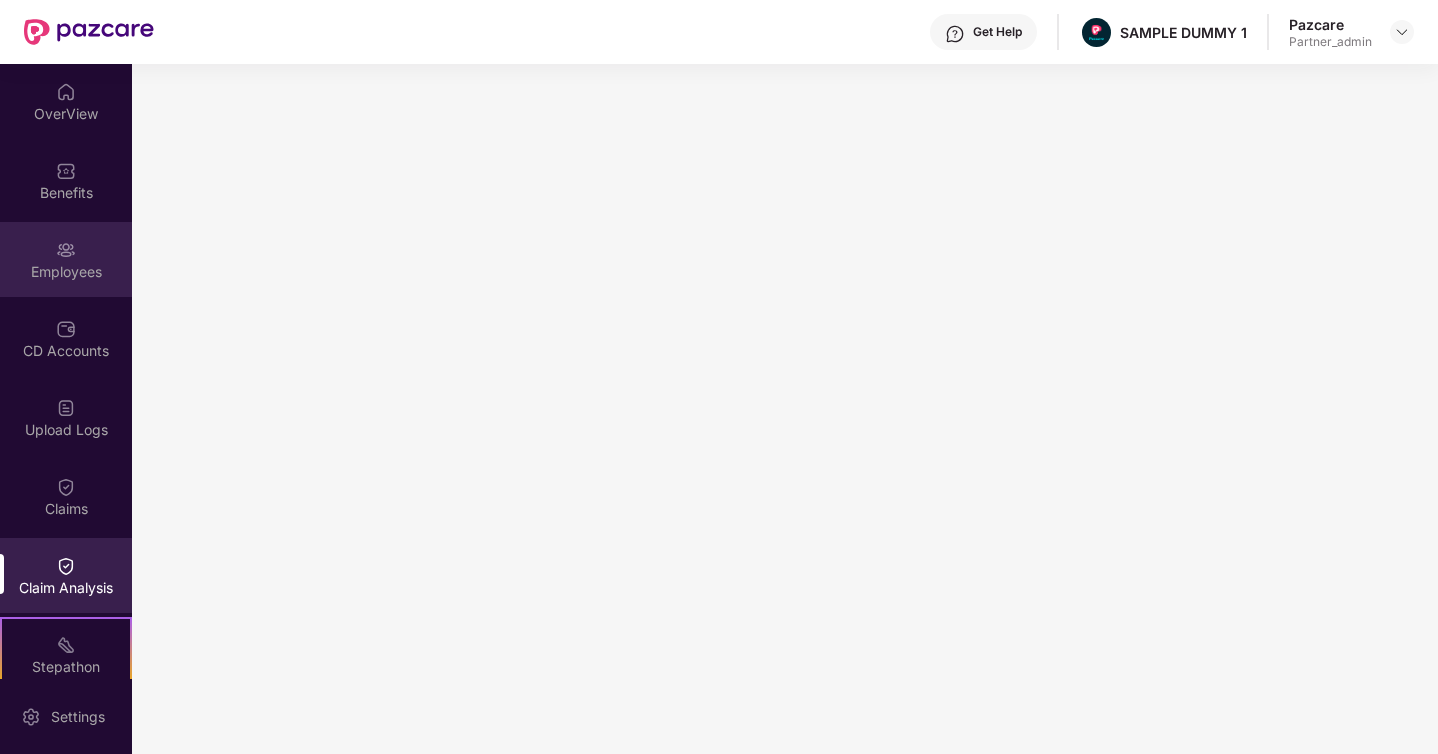 click at bounding box center (66, 250) 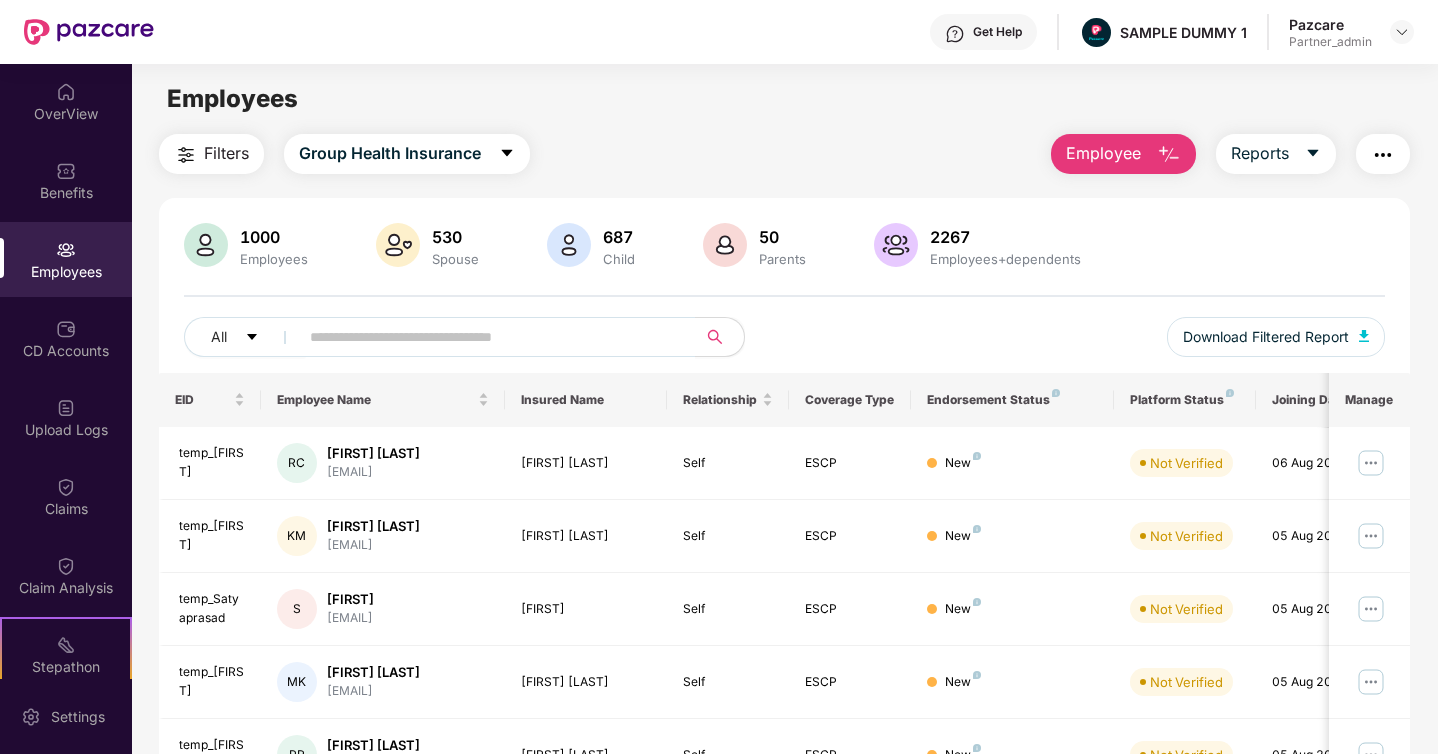 click at bounding box center (1383, 155) 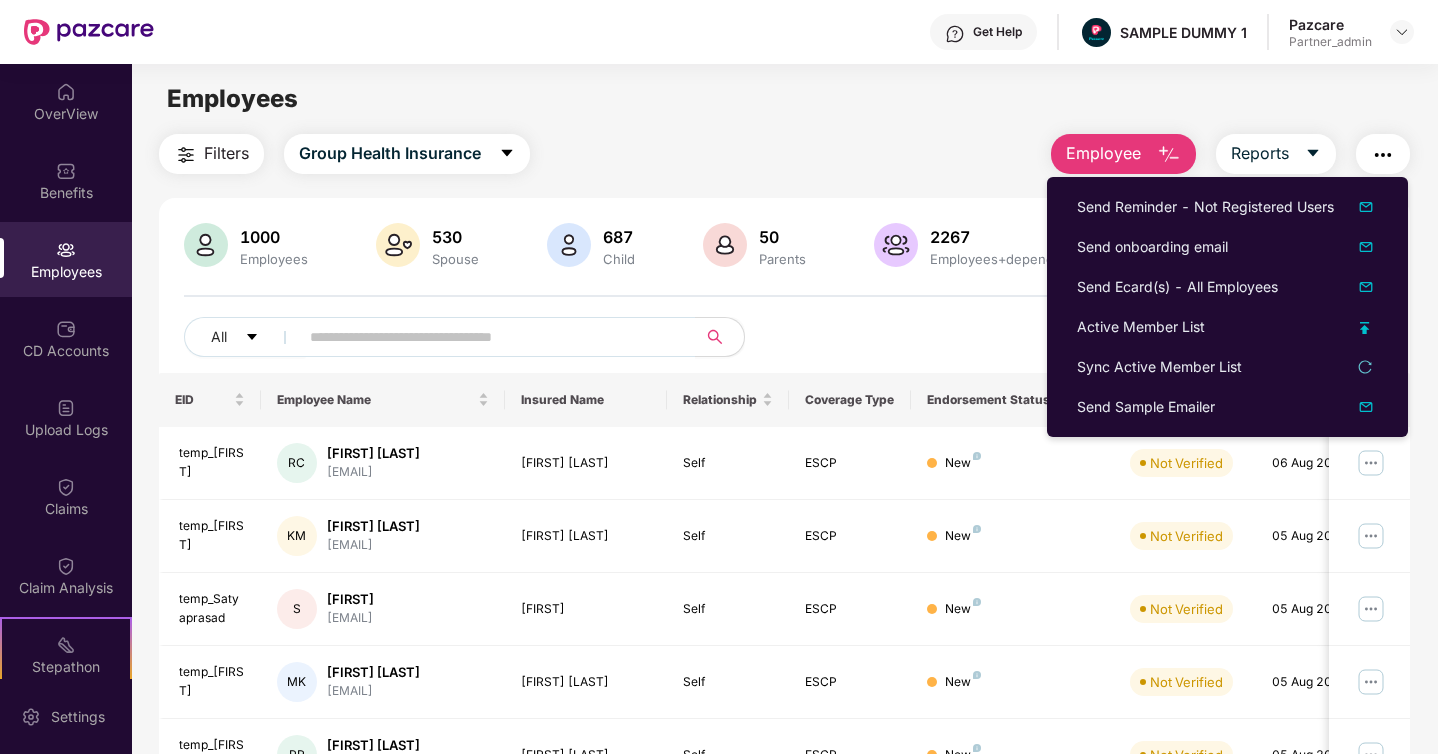 click on "Employees Filters Group Health Insurance Employee  Reports 1000 Employees 530 Spouse 687 Child 50 Parents 2267 Employees+dependents All Download Filtered Report EID Employee Name Insured Name Relationship Coverage Type Endorsement Status Platform Status Joining Date Manage                   temp_[FIRST] [INITIAL] [FIRST] [LAST]   [EMAIL] [FIRST] [LAST]  Self ESCP New Not Verified [DATE] temp_[FIRST] [INITIAL] [FIRST] [LAST]   [EMAIL] [FIRST] [LAST]  Self ESCP New Not Verified [DATE] temp_[FIRST] [INITIAL] [FIRST]   [EMAIL] [FIRST]  Self ESCP New Not Verified [DATE] temp_[FIRST] [INITIAL] [FIRST] [LAST]   [EMAIL] [FIRST] [LAST]  Self ESCP New Not Verified [DATE] temp_[FIRST] [INITIAL] [FIRST] [LAST]   [EMAIL] [FIRST] [LAST]  Self ESCP New Not Verified [DATE] temp_[FIRST] [INITIAL] [FIRST] [LAST]   [EMAIL] [FIRST] [LAST]  Self ESCP New Not Verified [DATE] temp_[FIRST] [INITIAL] [FIRST] [LAST]   [EMAIL] [FIRST] [LAST]  Self ESCP New Not Verified [DATE]" at bounding box center [784, 441] 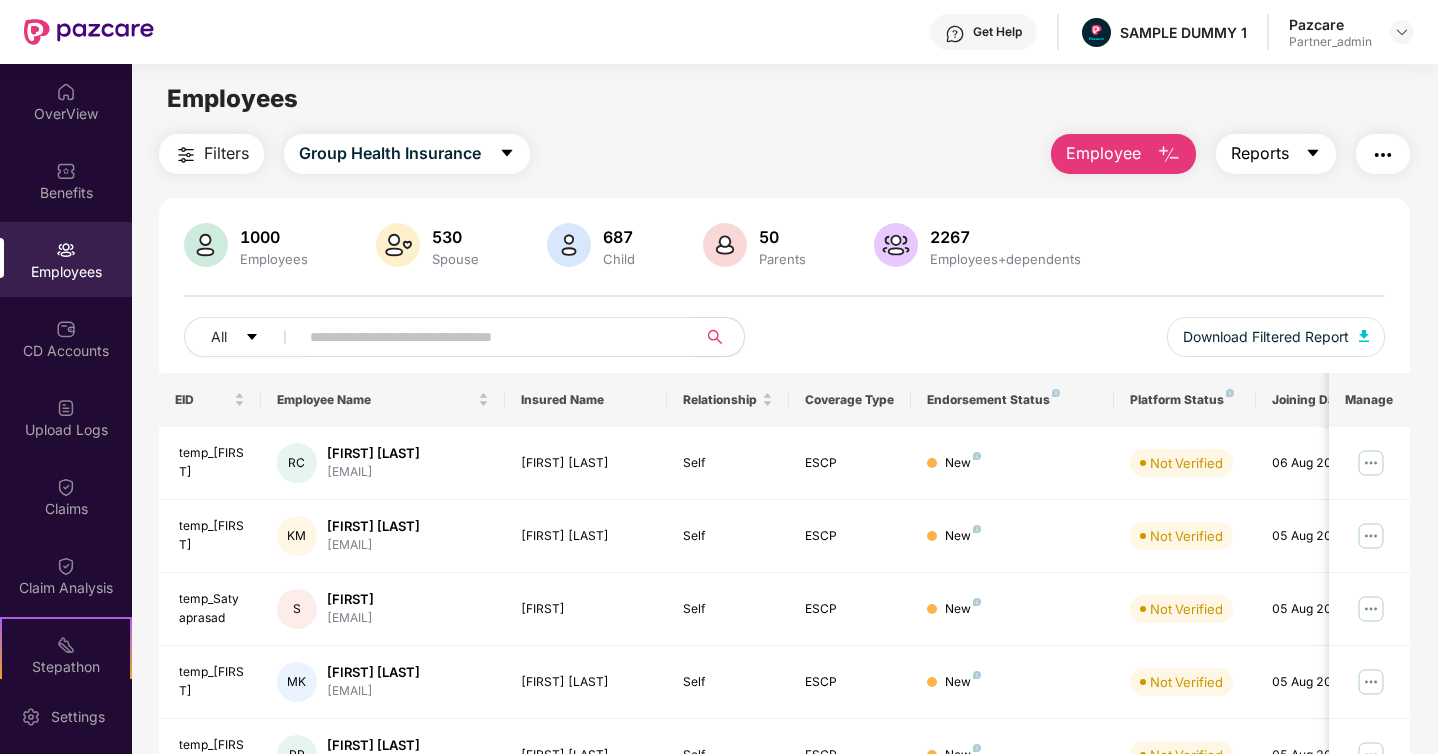 click on "Reports" at bounding box center [1260, 153] 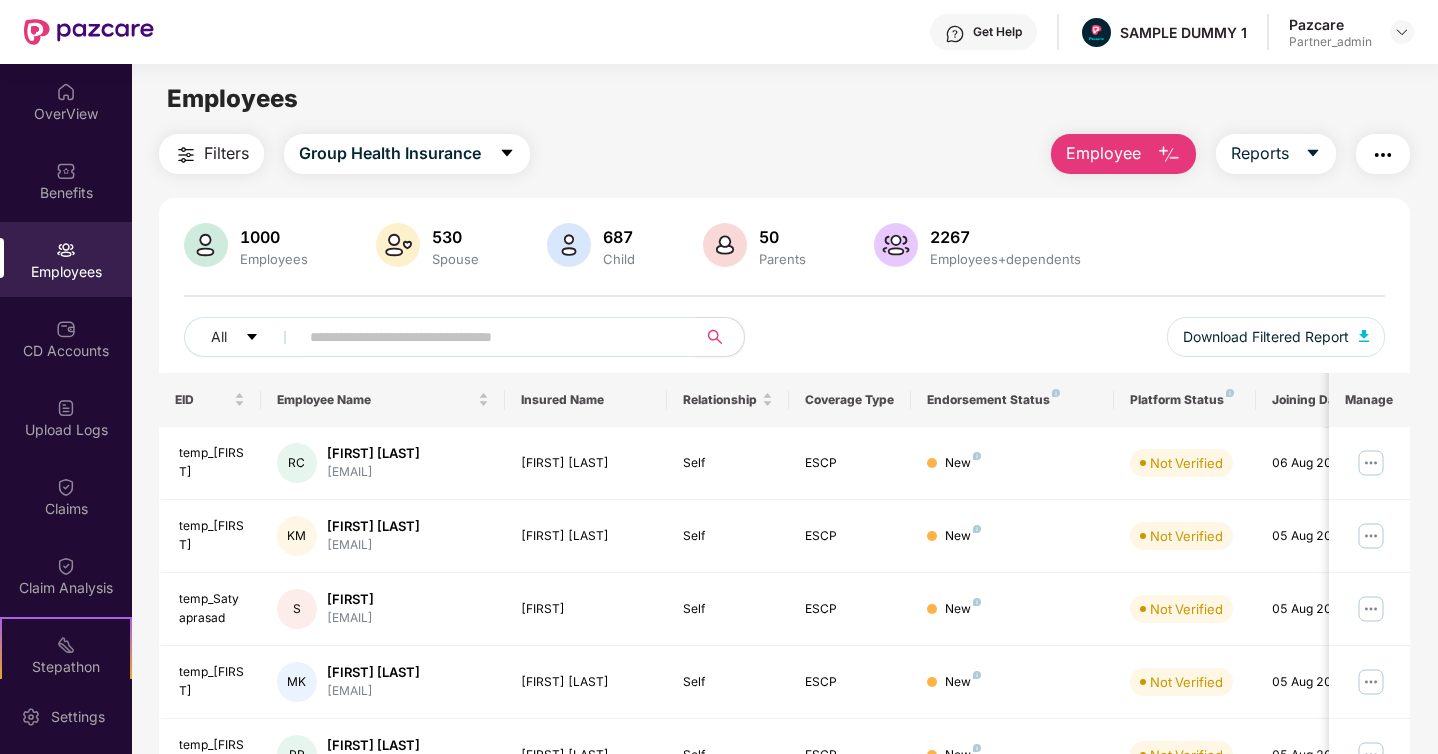 click on "Employees" at bounding box center [784, 99] 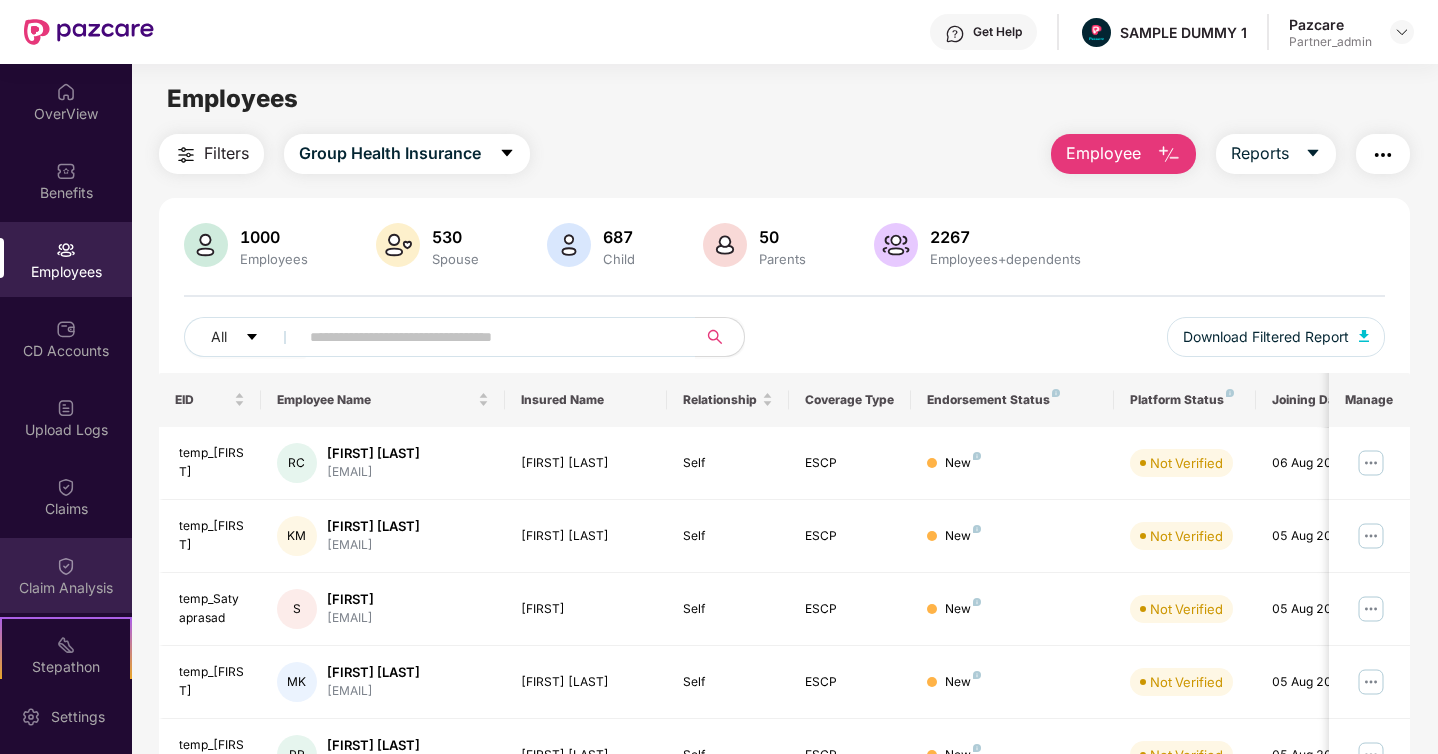 click at bounding box center [66, 566] 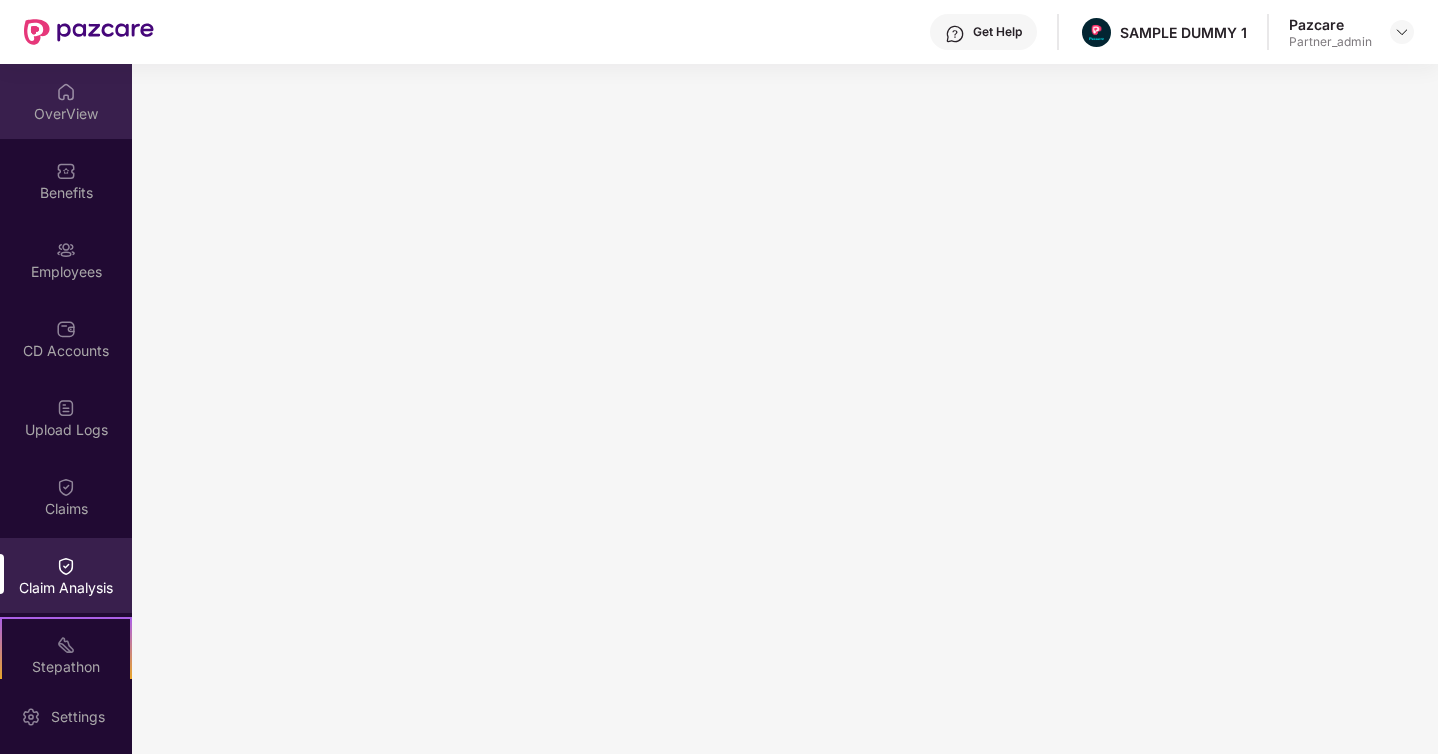 click at bounding box center (66, 92) 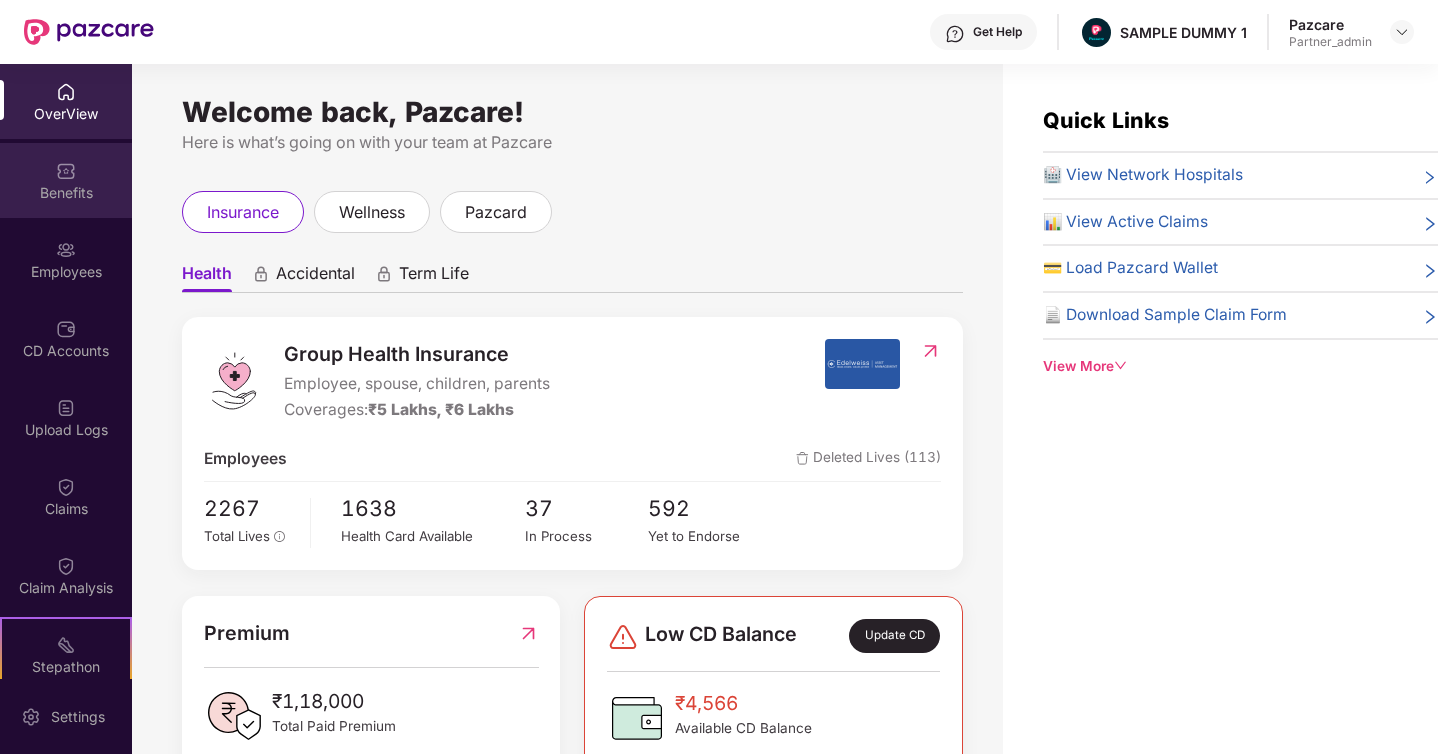 click at bounding box center [66, 171] 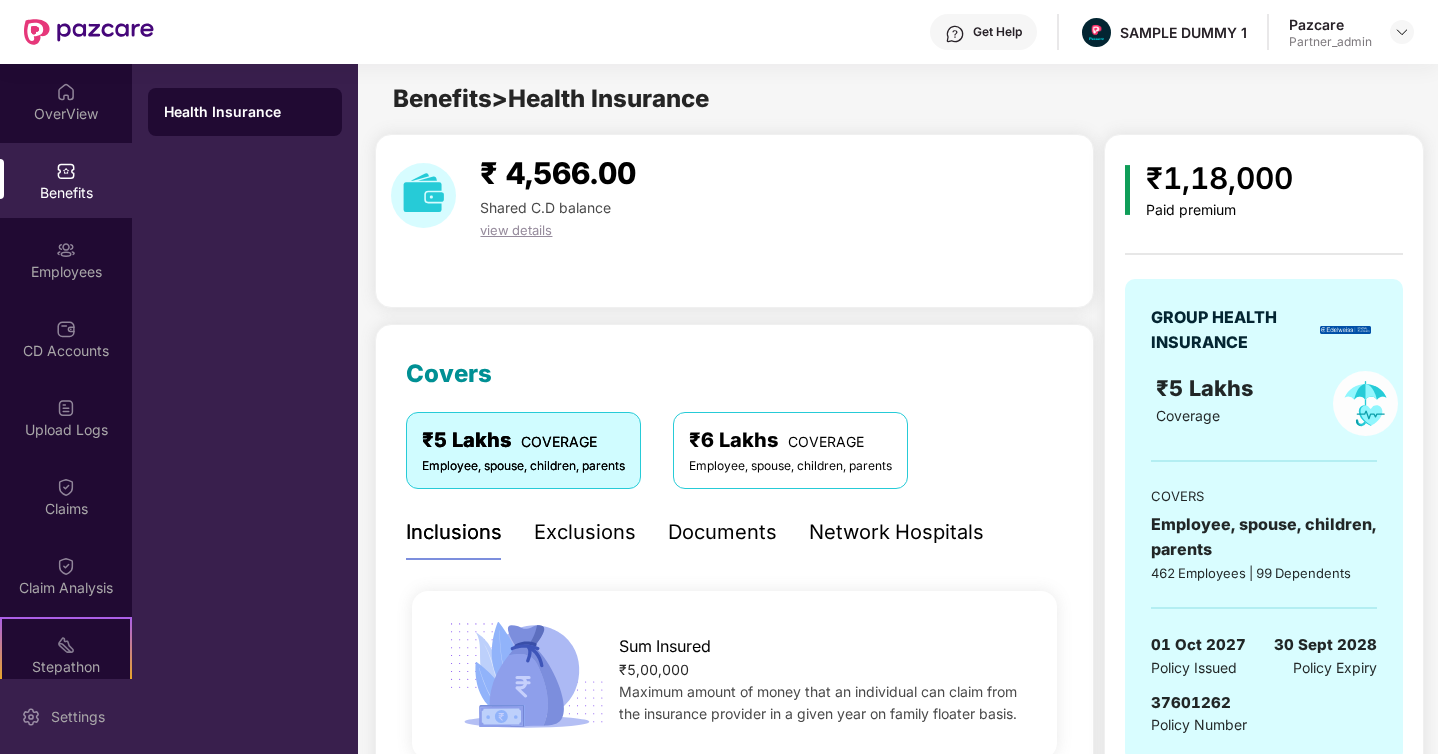 click on "Settings" at bounding box center [78, 717] 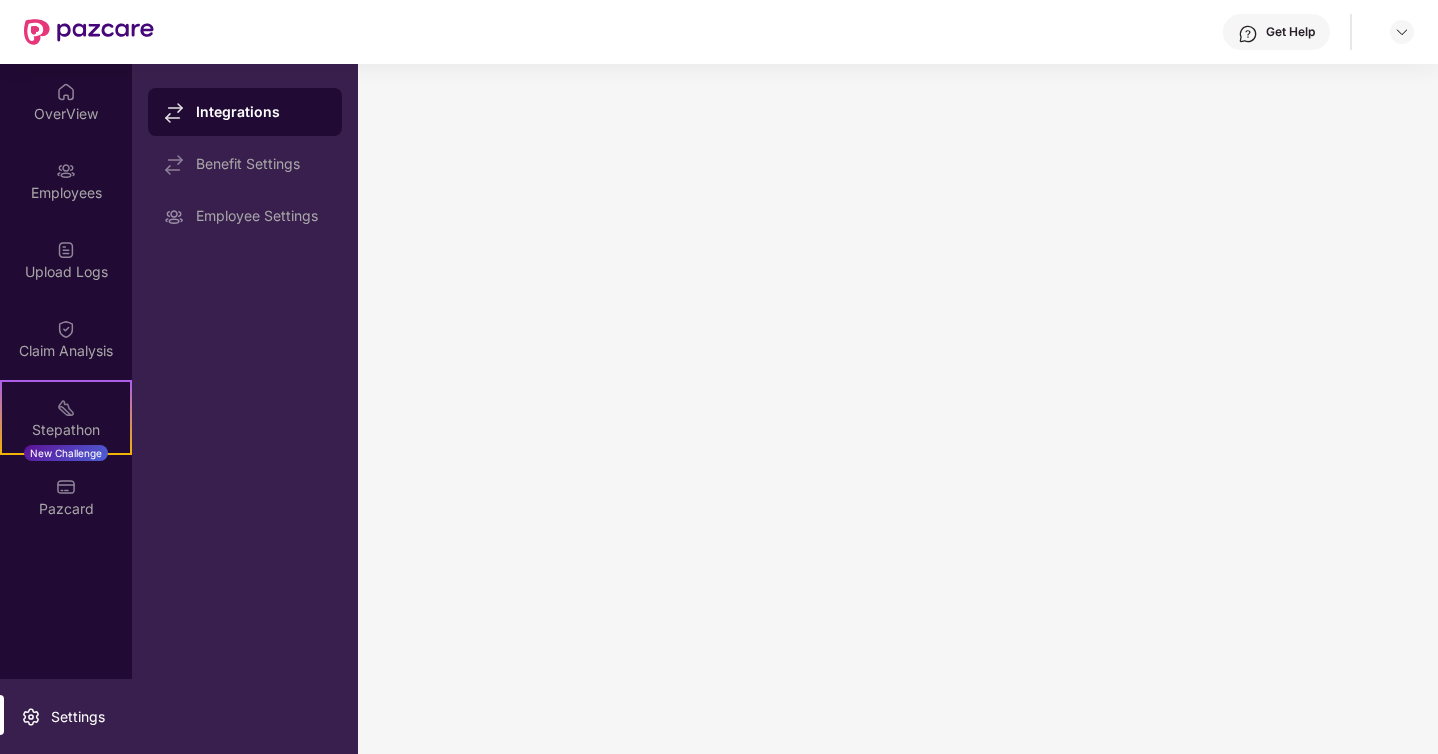 scroll, scrollTop: 0, scrollLeft: 0, axis: both 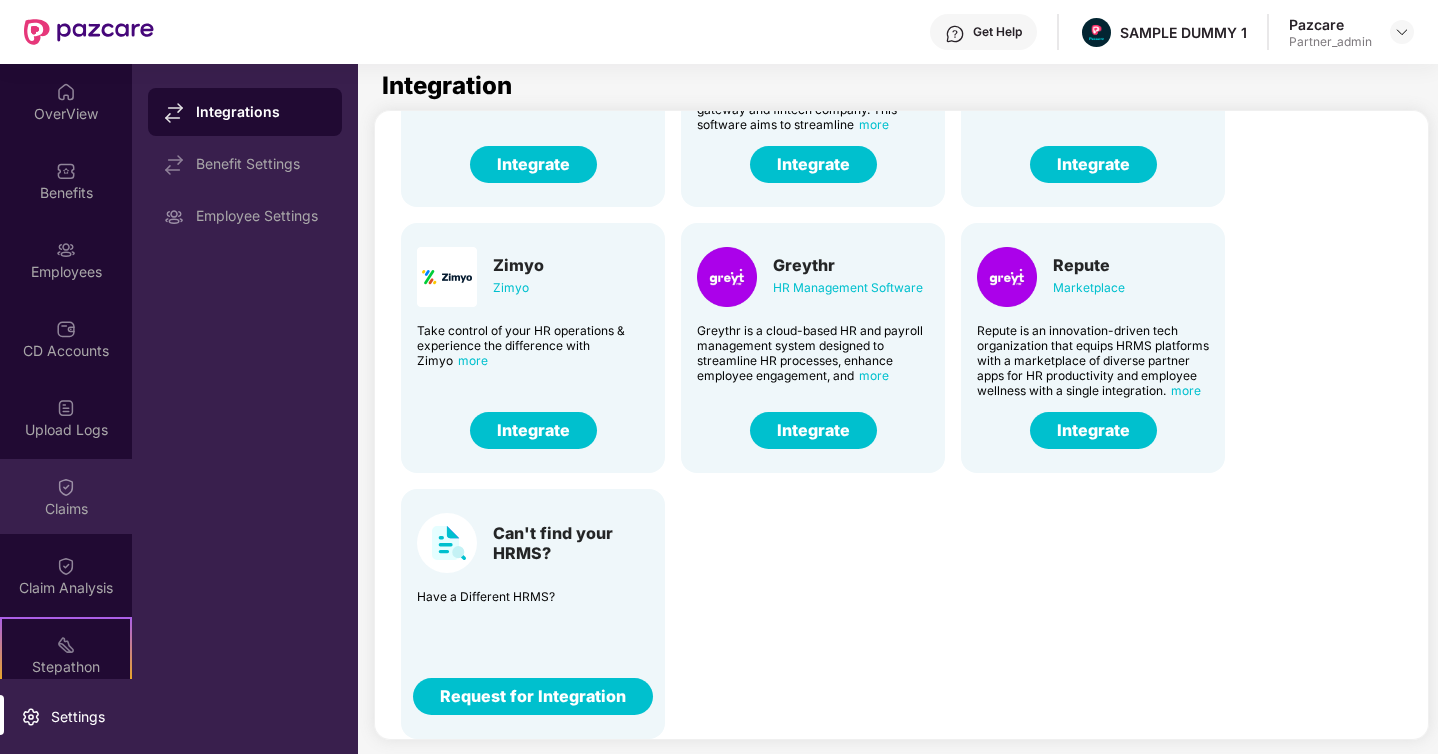 click at bounding box center (66, 487) 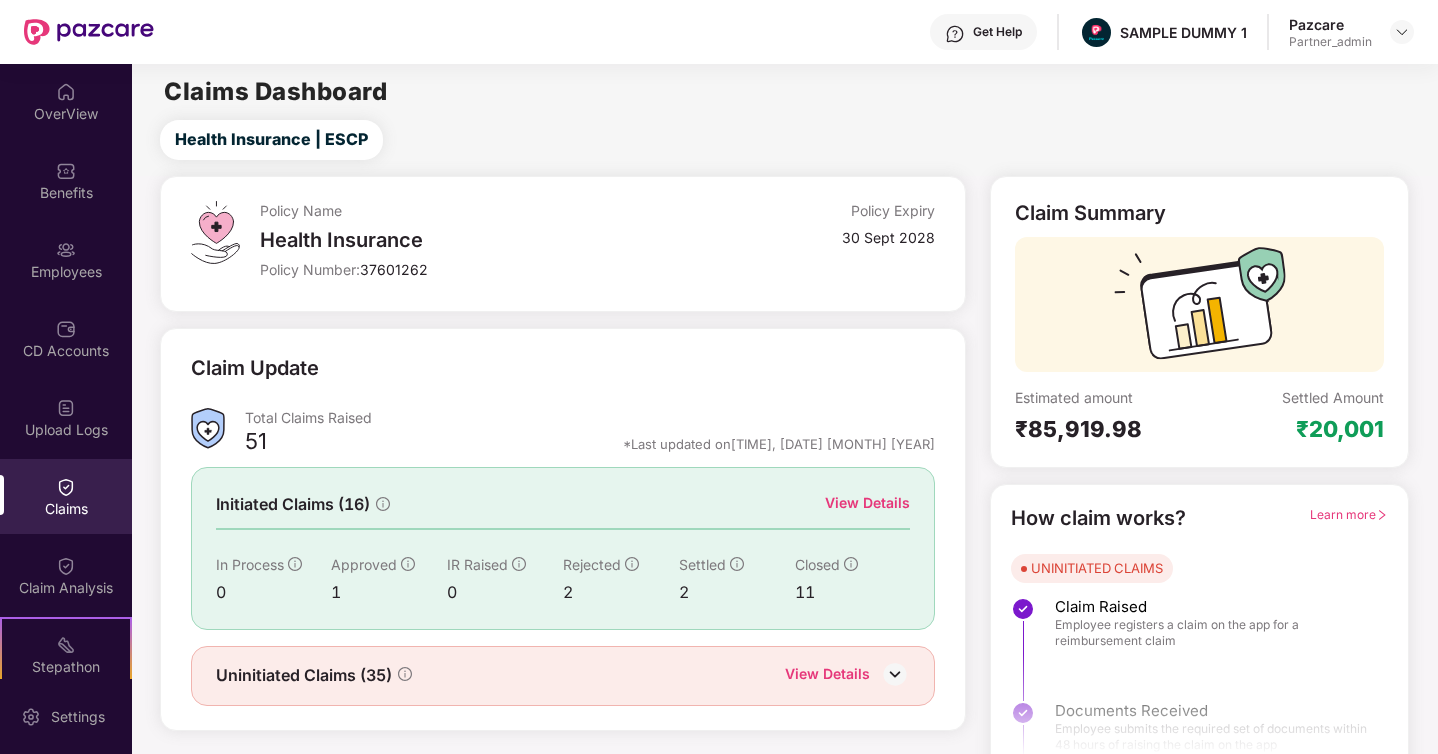 scroll, scrollTop: 29, scrollLeft: 0, axis: vertical 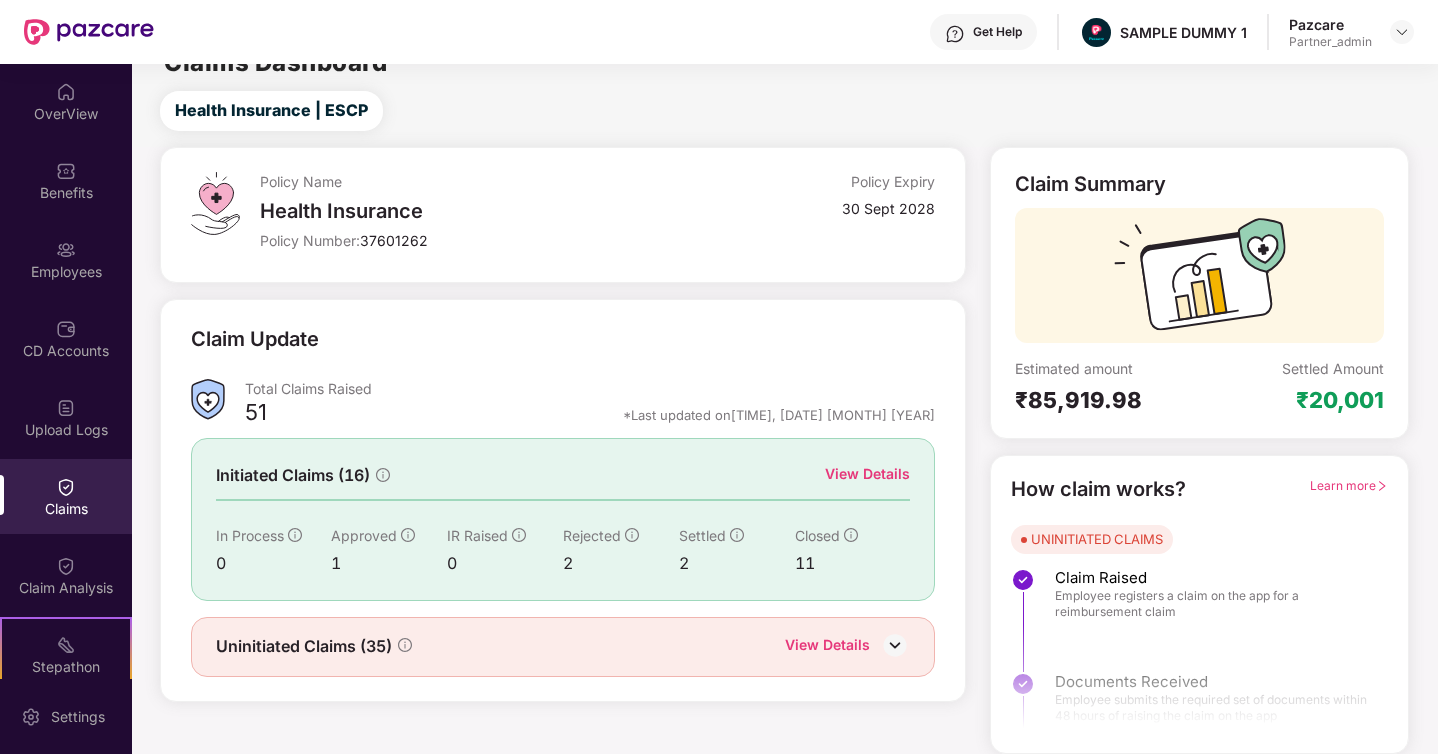 click on "View Details" at bounding box center [867, 474] 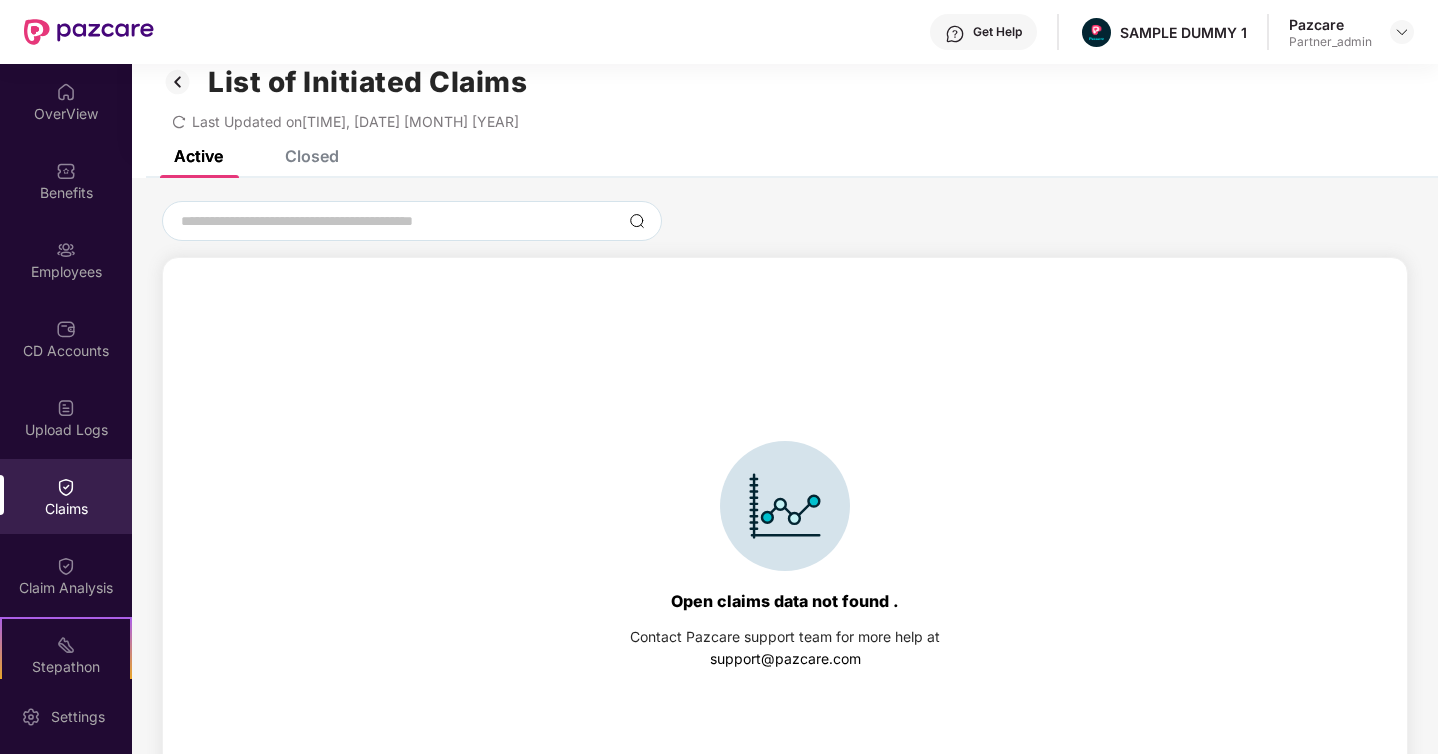 click on "Closed" at bounding box center [312, 156] 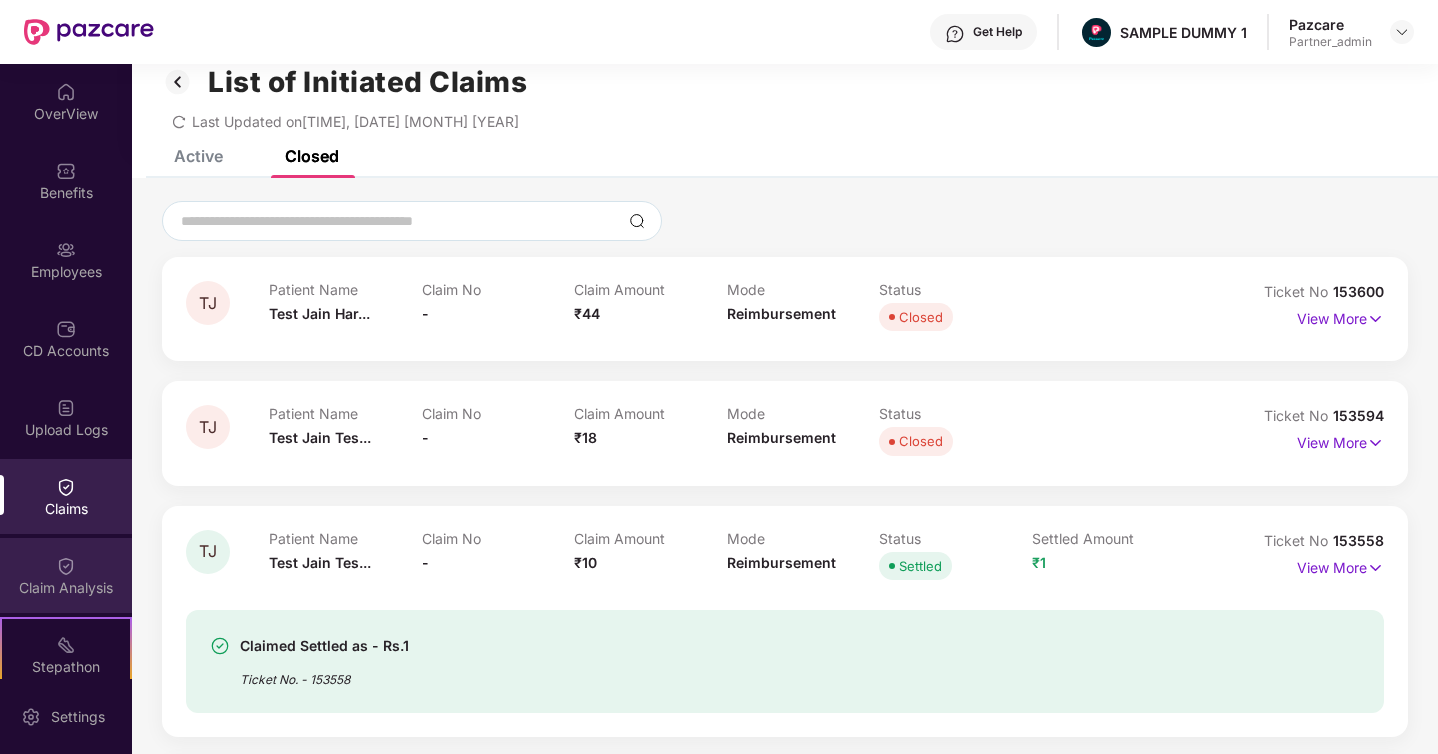 click on "Claim Analysis" at bounding box center [66, 575] 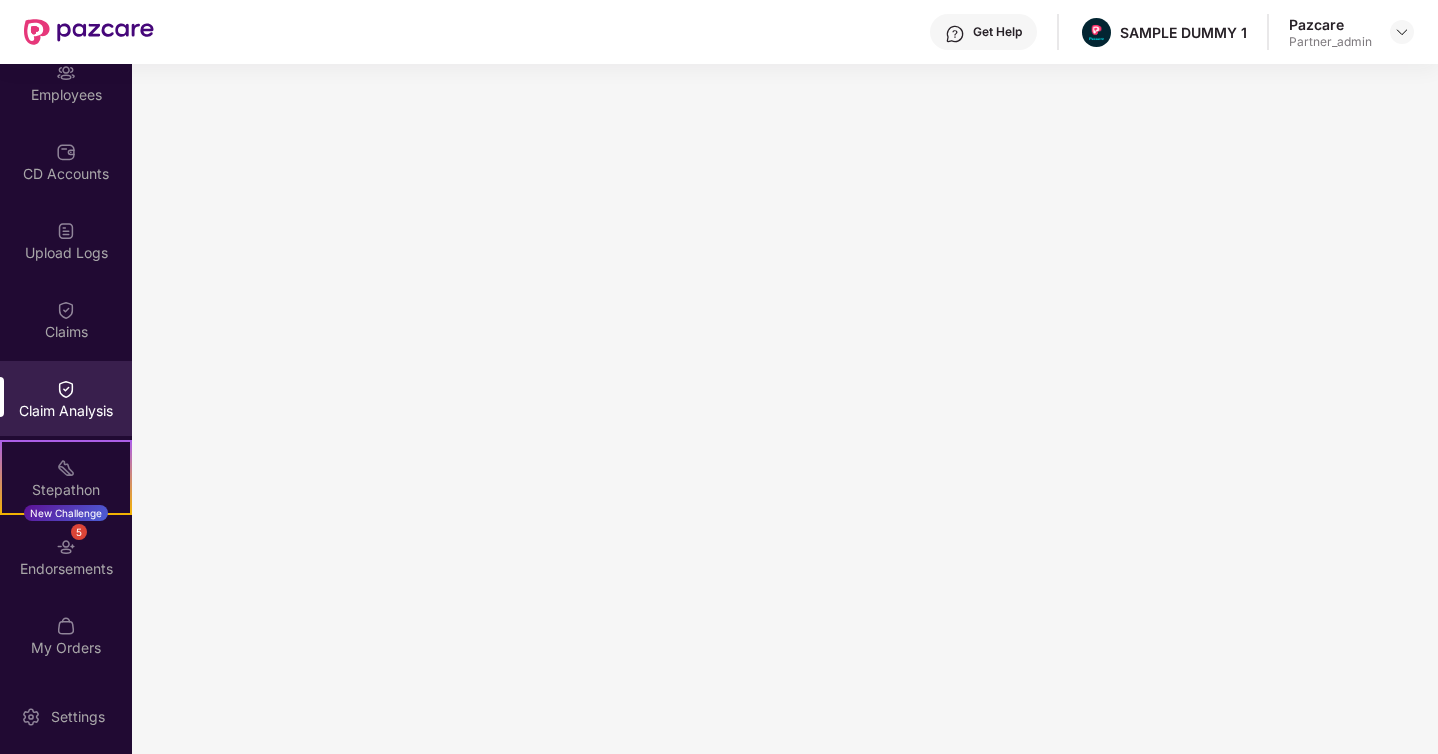 scroll, scrollTop: 254, scrollLeft: 0, axis: vertical 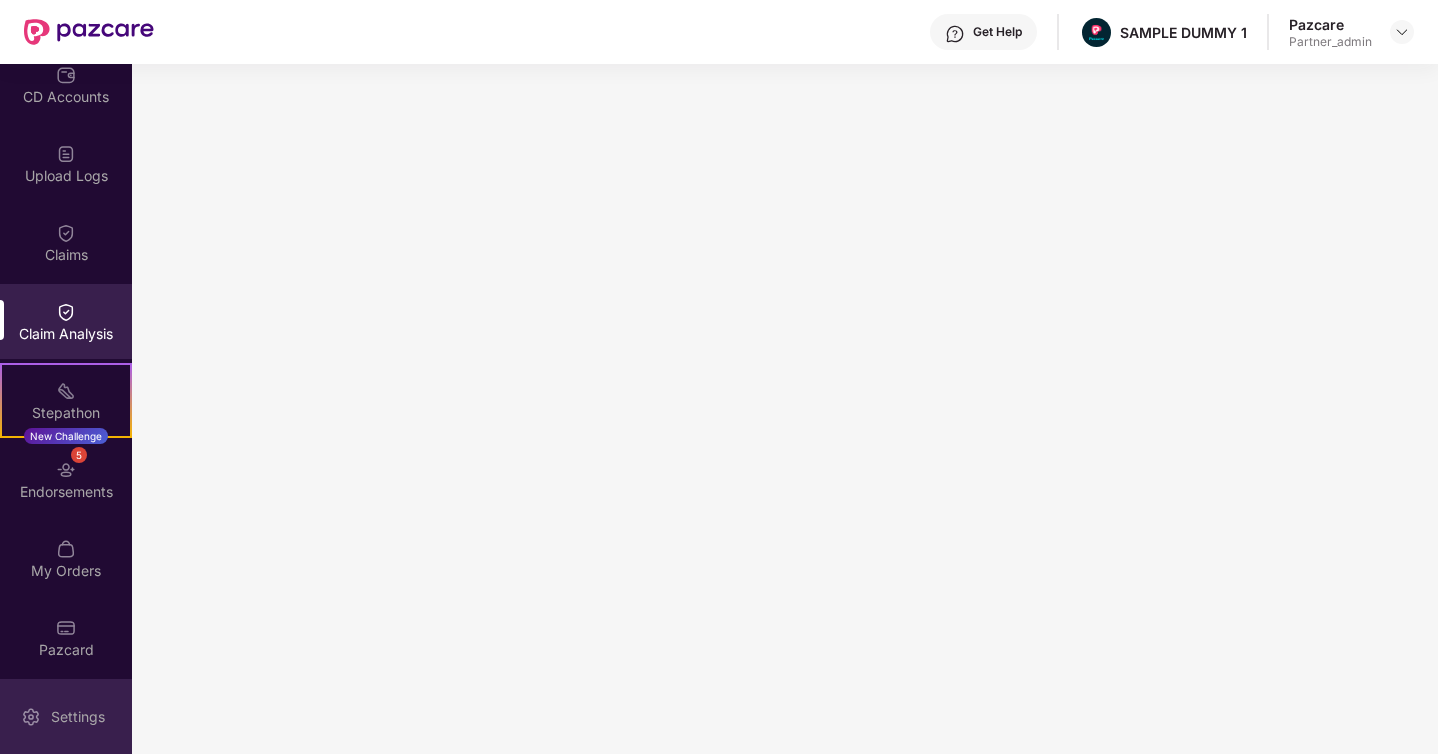 click on "Settings" at bounding box center [78, 717] 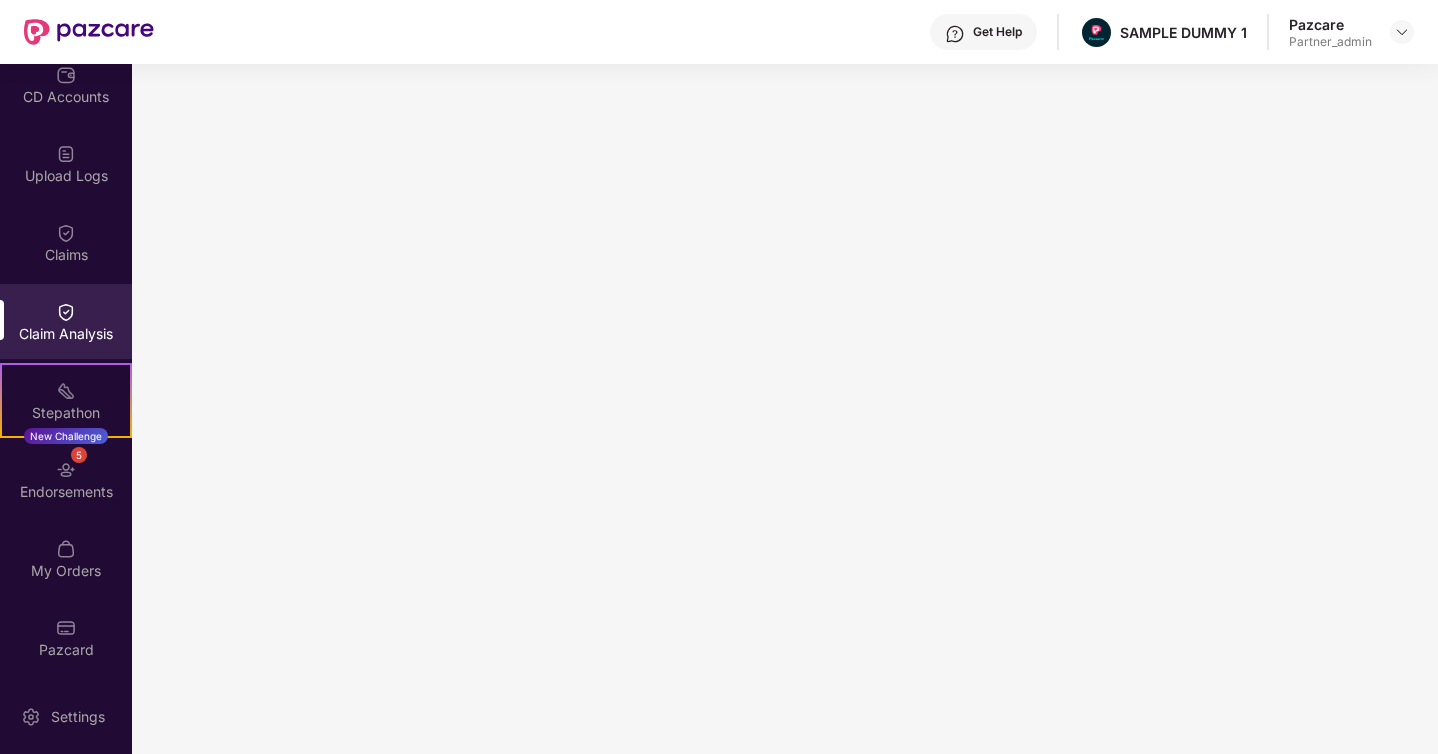 click on "Settings" at bounding box center (78, 717) 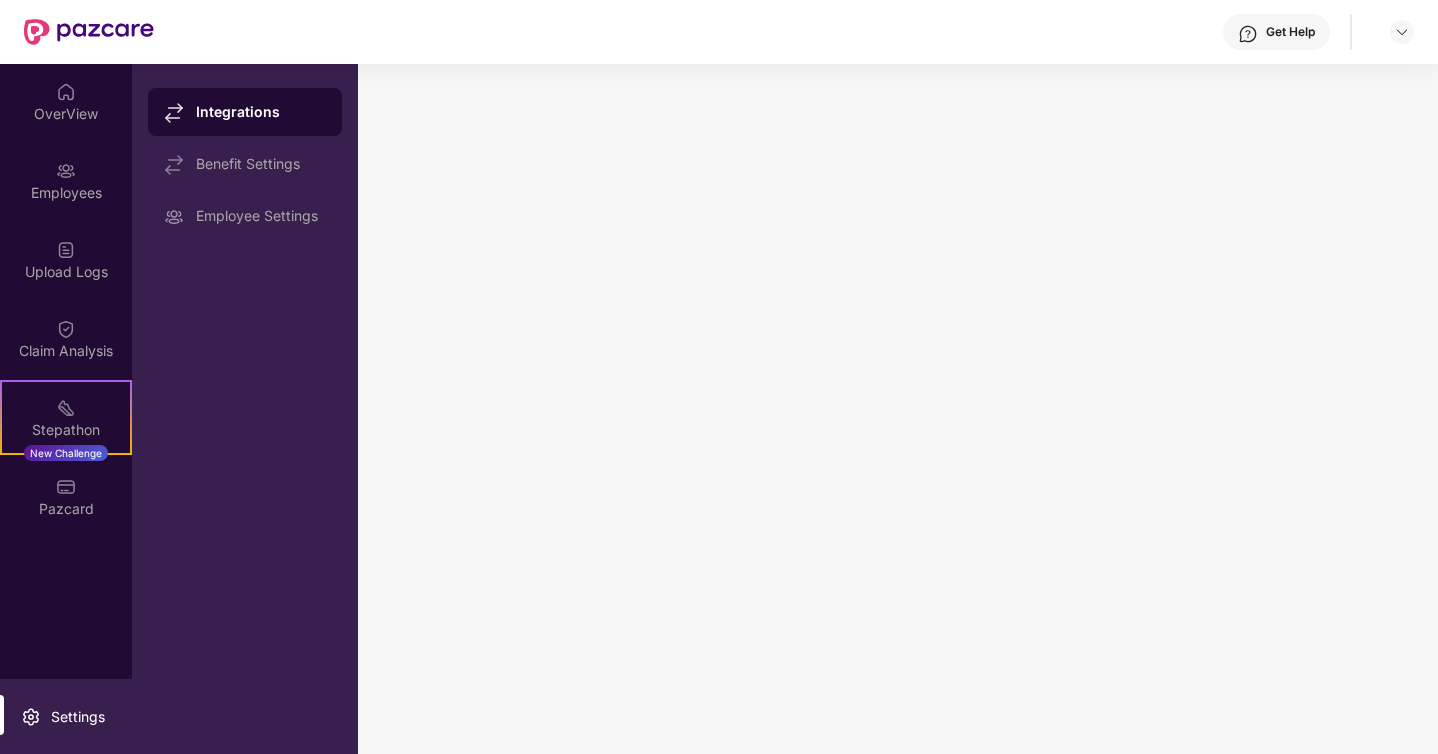 scroll, scrollTop: 0, scrollLeft: 0, axis: both 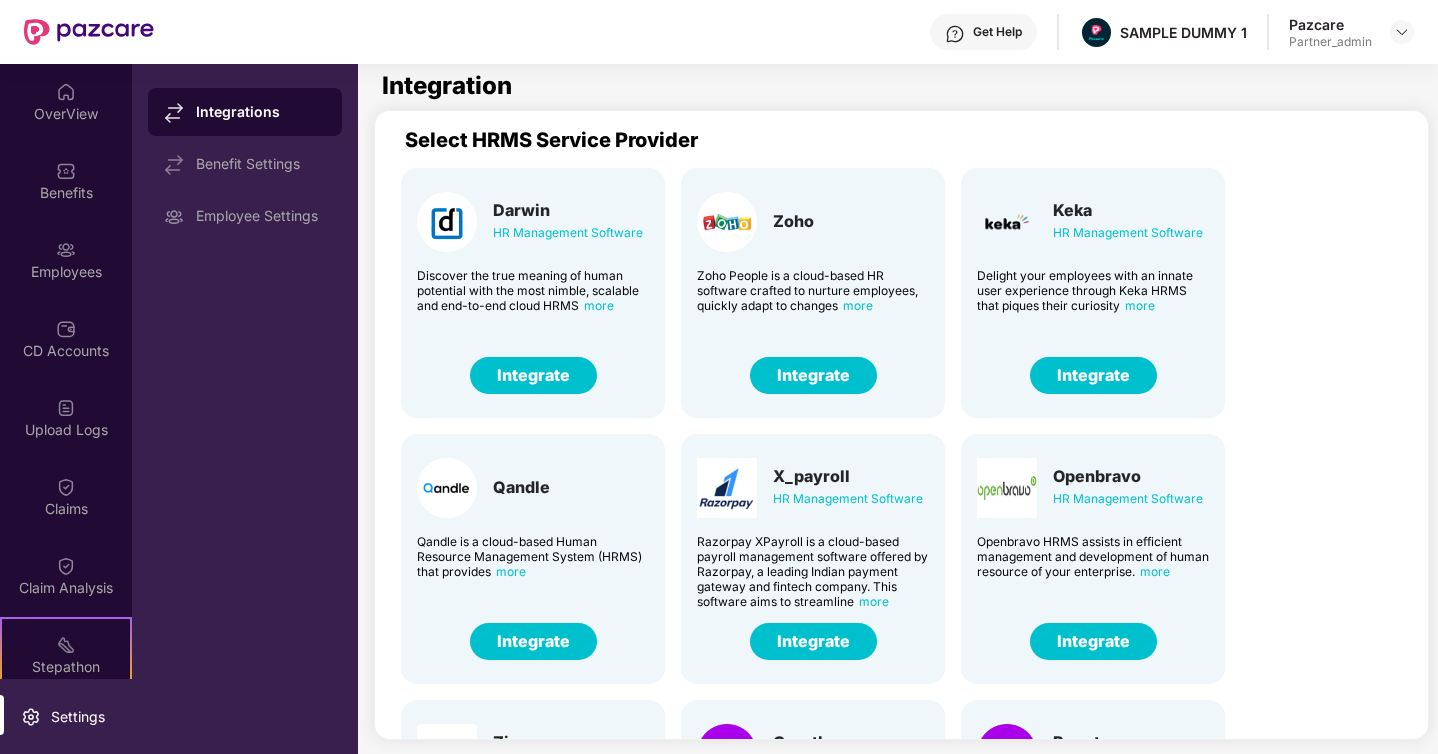 click on "Settings" at bounding box center [66, 716] 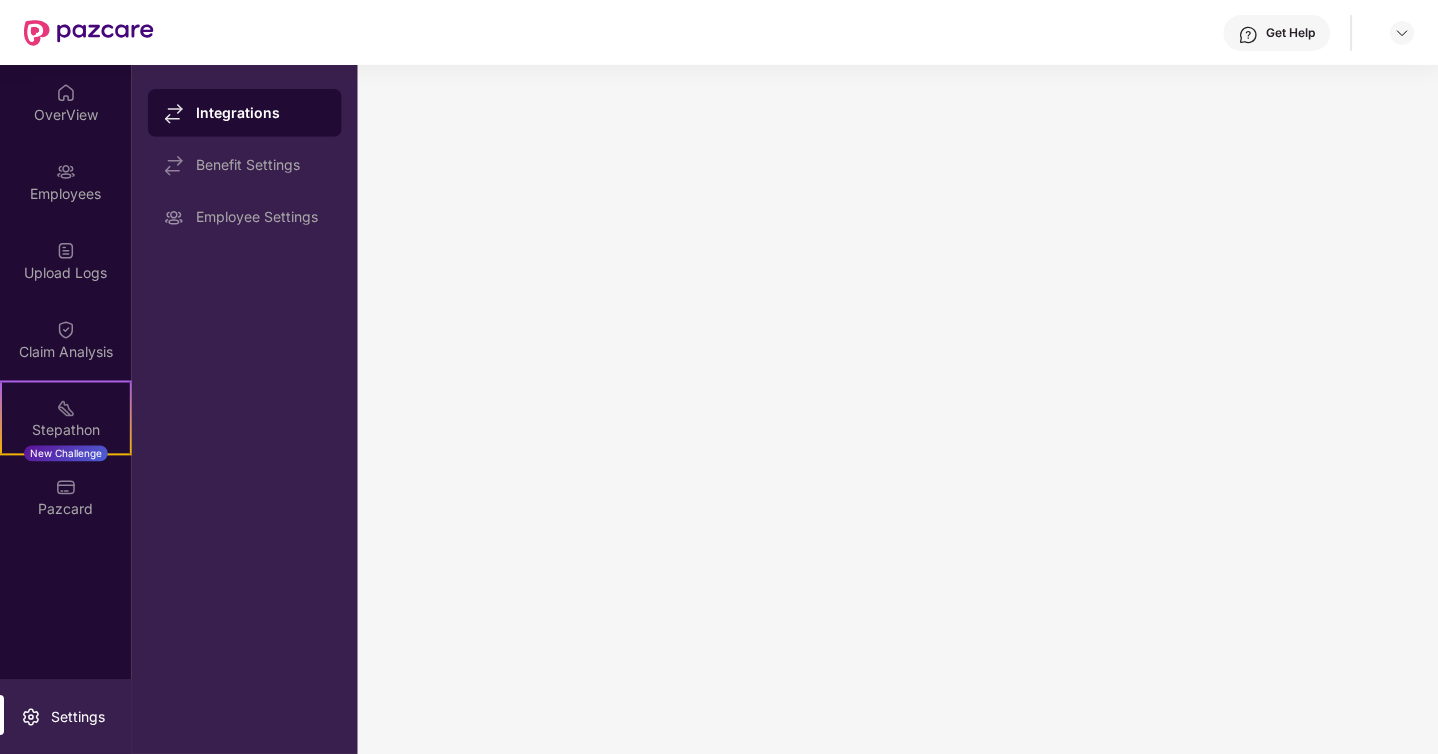 scroll, scrollTop: 0, scrollLeft: 0, axis: both 